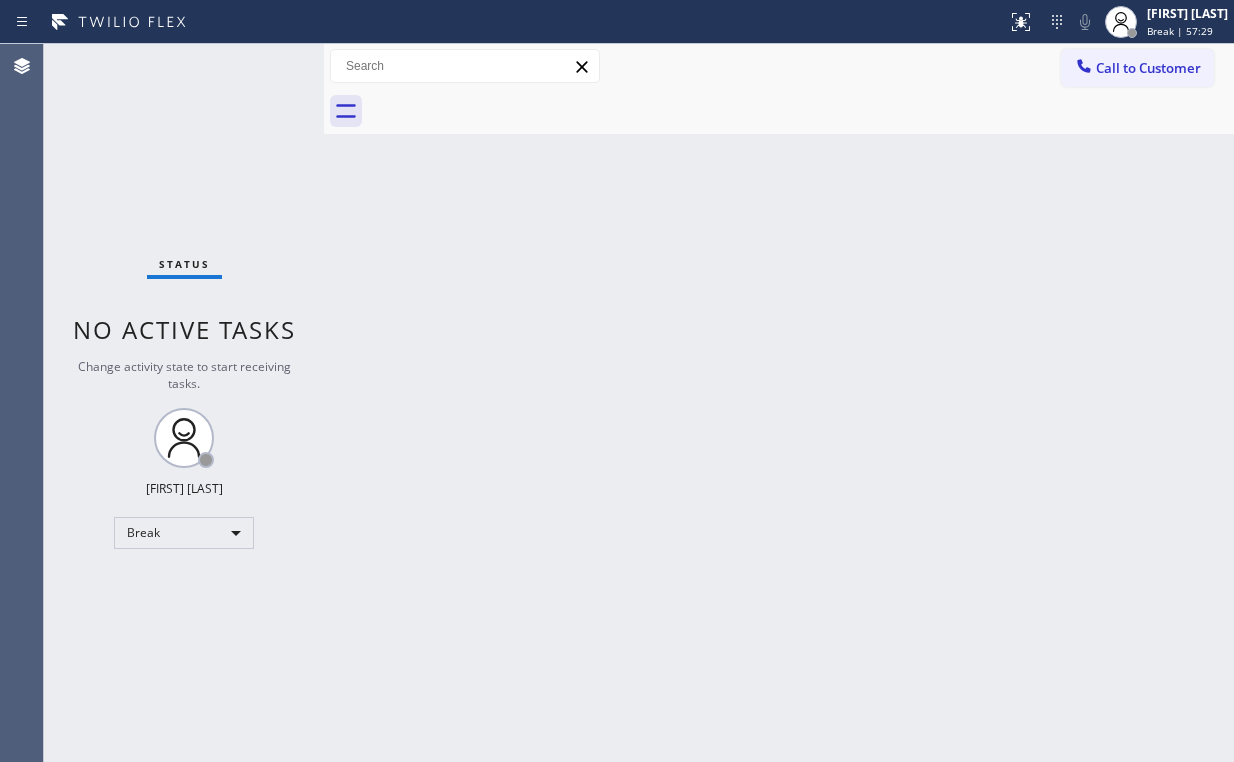 scroll, scrollTop: 0, scrollLeft: 0, axis: both 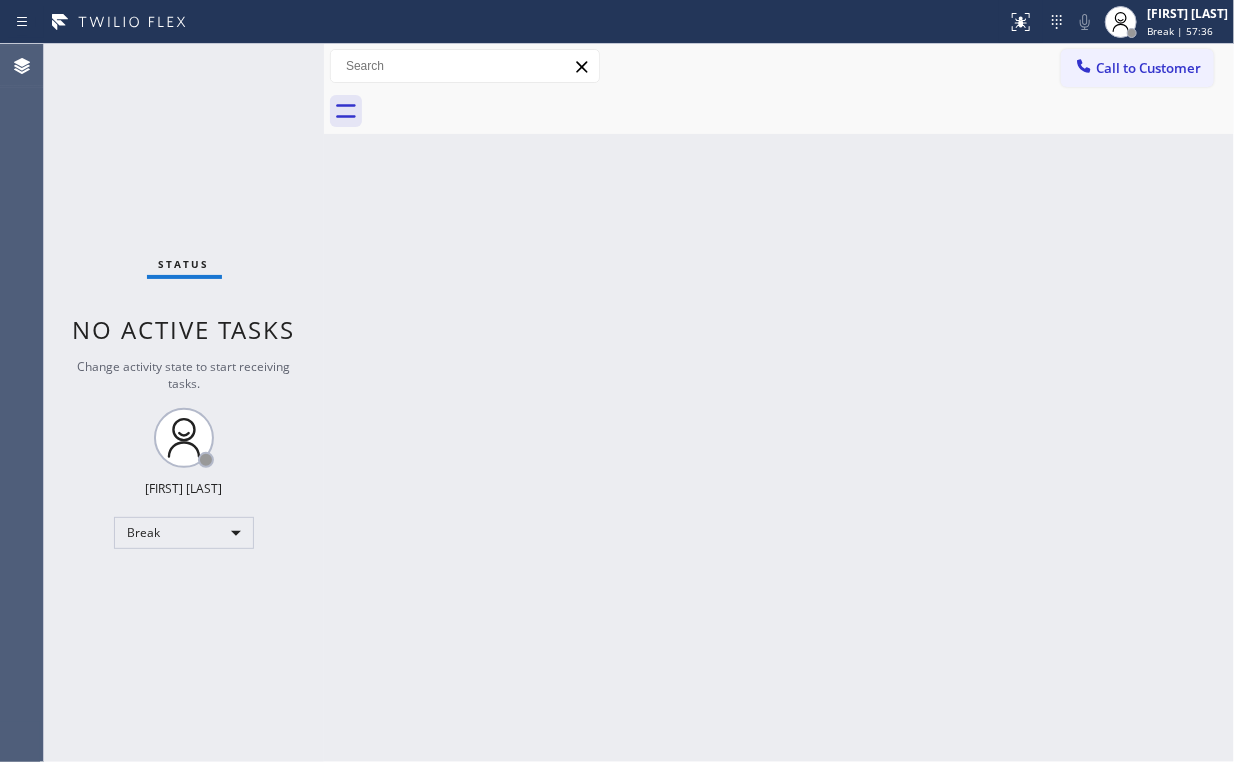 click on "Back to Dashboard Change Sender ID Customers Technicians Select a contact Outbound call Location Search location Your caller id phone number Customer number Call Customer info Name   Phone none Address none Change Sender ID HVAC +1[PHONE] [COMPANY] +1[PHONE] [COMPANY] +1[PHONE] [COMPANY] +1[PHONE] [COMPANY] +1[PHONE] [COMPANY]  Electricians +1[PHONE]  Cancel Change Check personal SMS Reset Change No tabs Call to Customer Outbound call Location [COMPANY] [CITY] Your caller id phone number [PHONE] Customer number Call Outbound call Technician Search Technician Your caller id phone number Your caller id phone number Call" at bounding box center (779, 403) 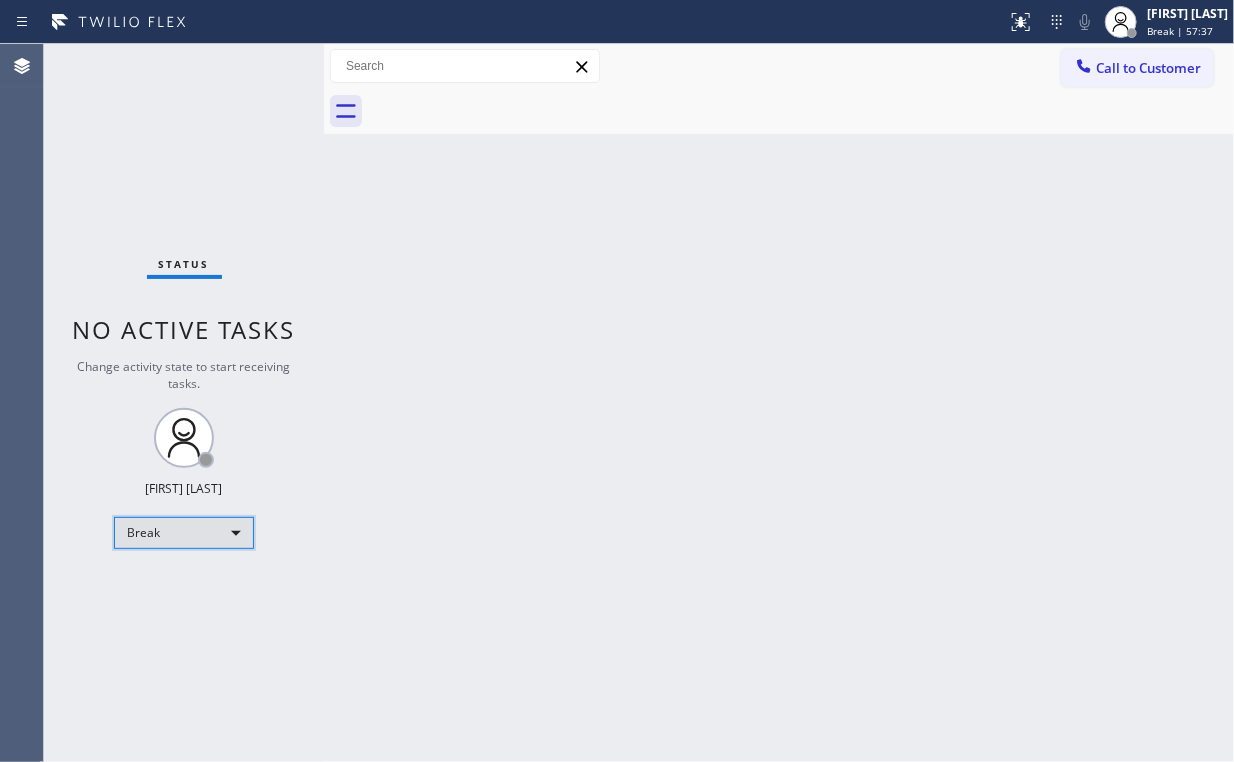 click on "Break" at bounding box center (184, 533) 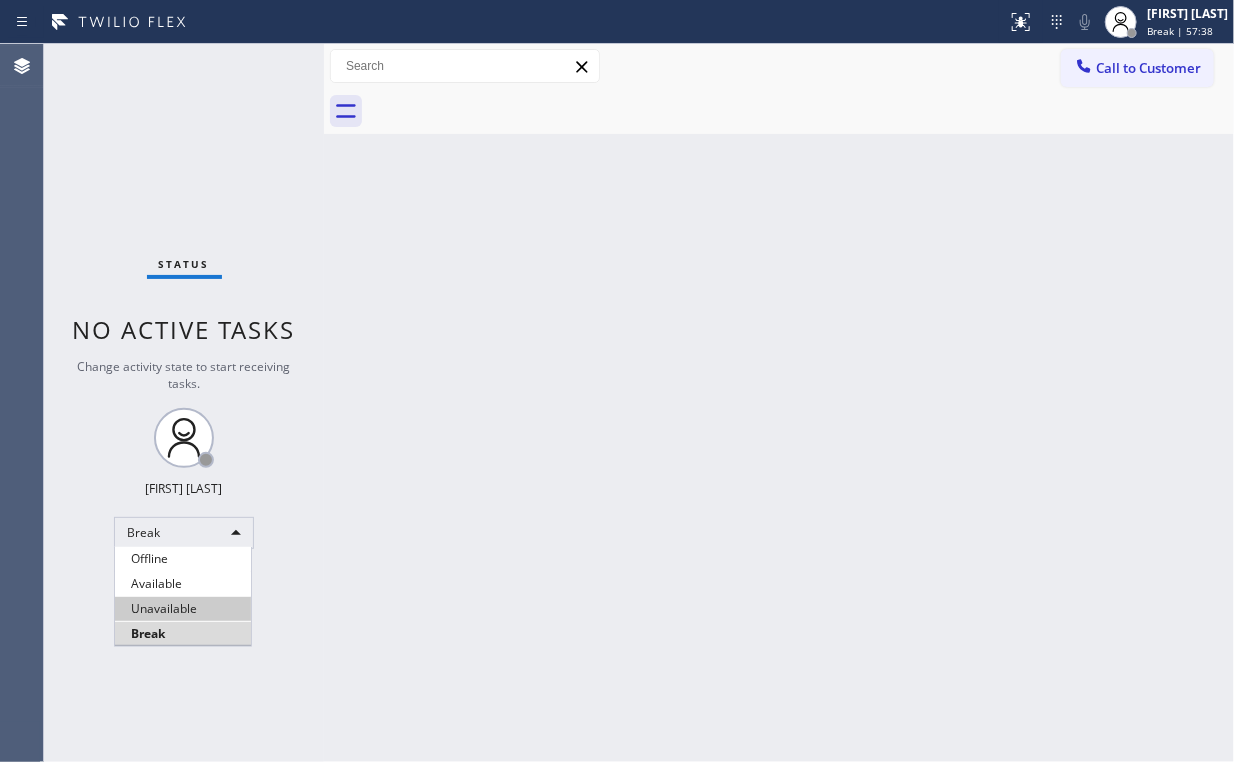 click on "Unavailable" at bounding box center [183, 609] 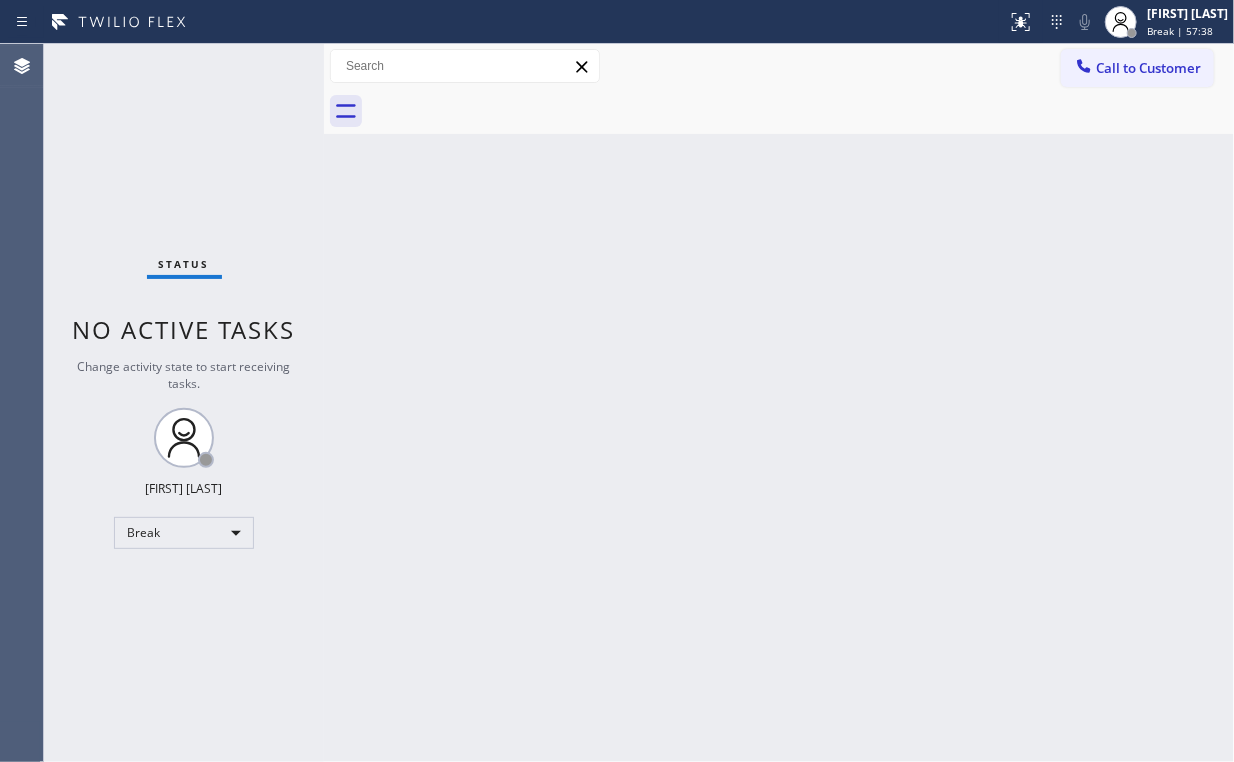 drag, startPoint x: 514, startPoint y: 591, endPoint x: 473, endPoint y: 640, distance: 63.89053 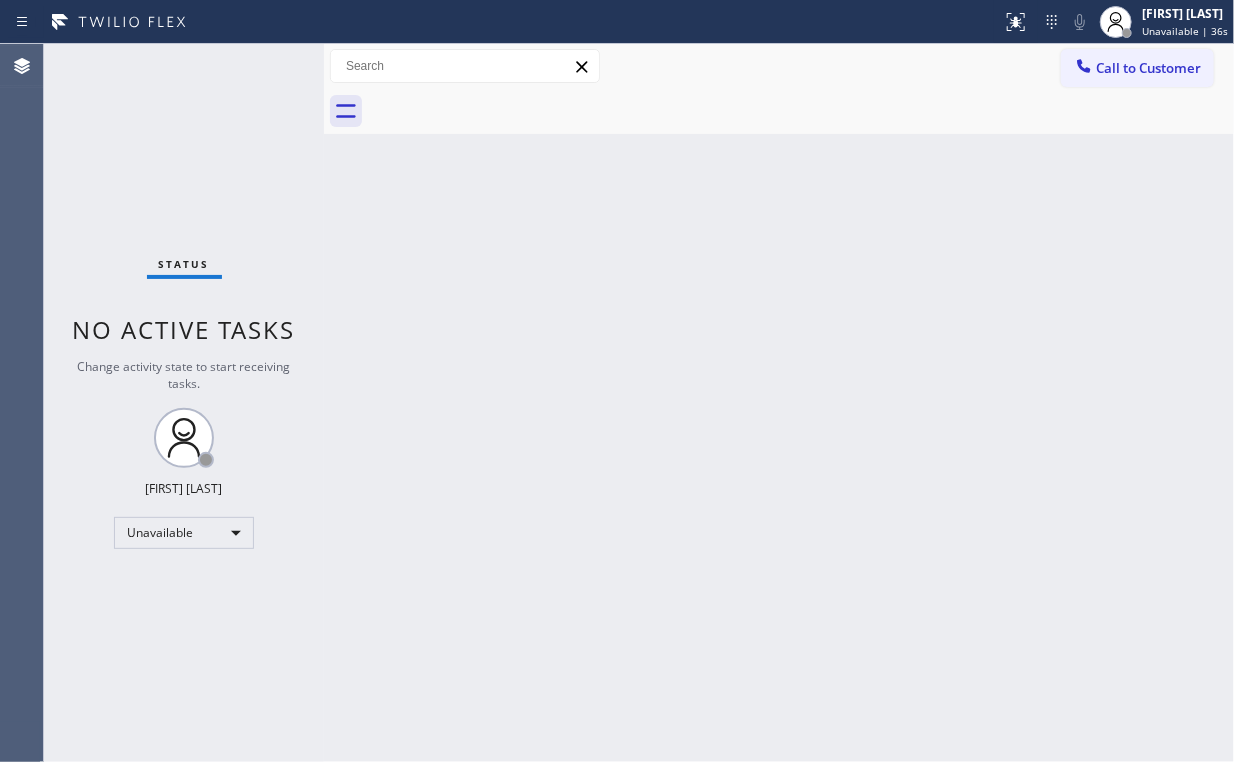 drag, startPoint x: 1108, startPoint y: 67, endPoint x: 851, endPoint y: 205, distance: 291.70703 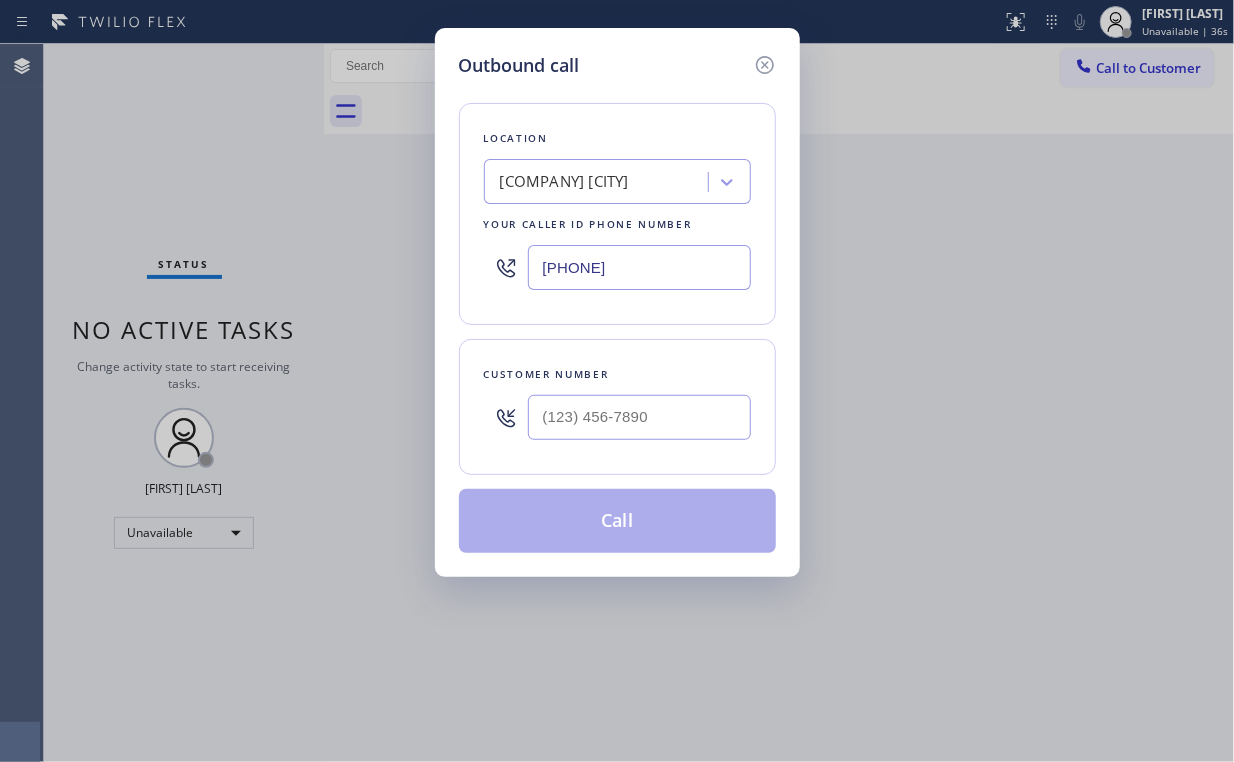 drag, startPoint x: 661, startPoint y: 268, endPoint x: 374, endPoint y: 266, distance: 287.00696 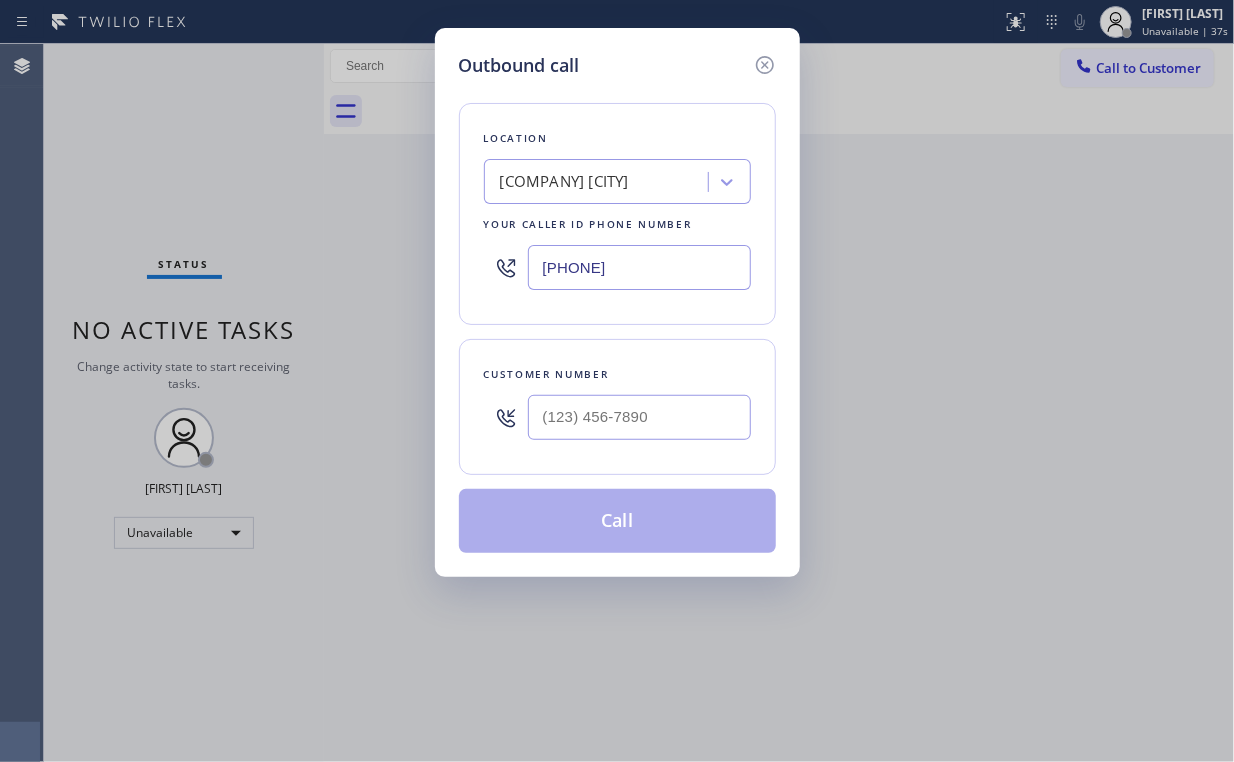 paste on "[PHONE]" 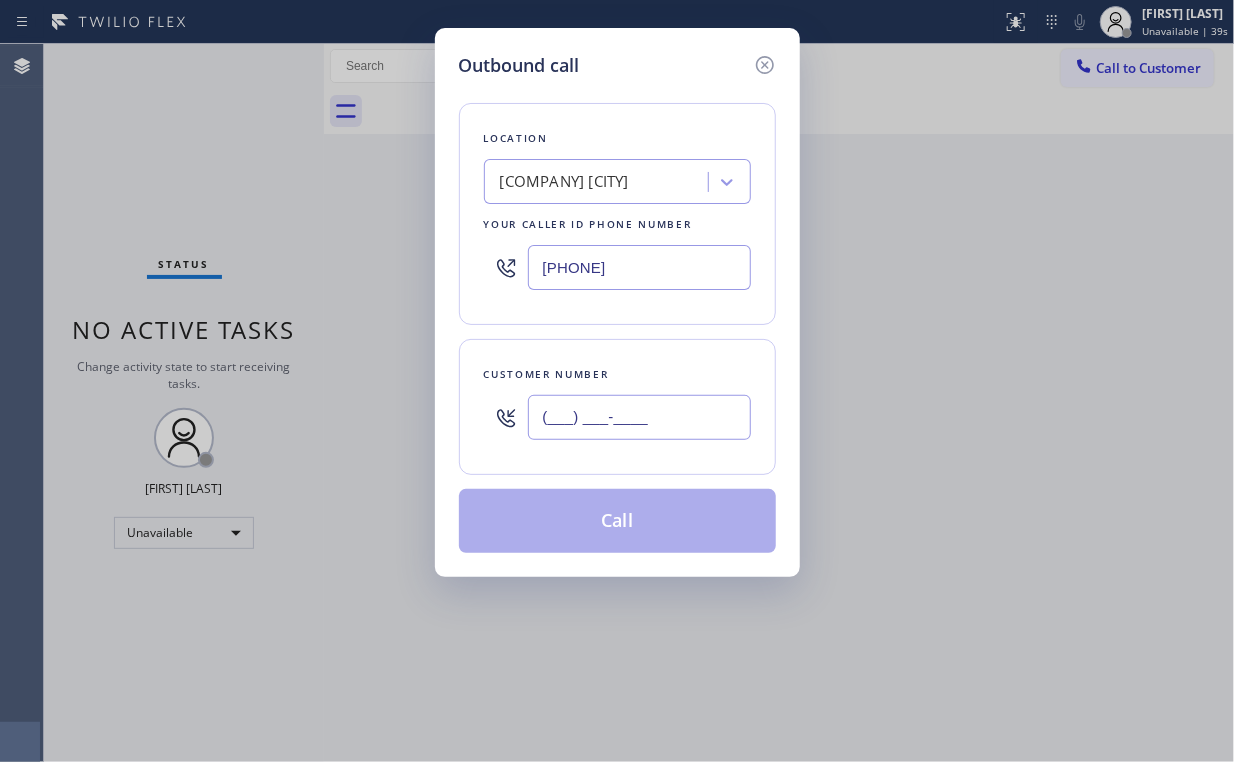 click on "(___) ___-____" at bounding box center (639, 417) 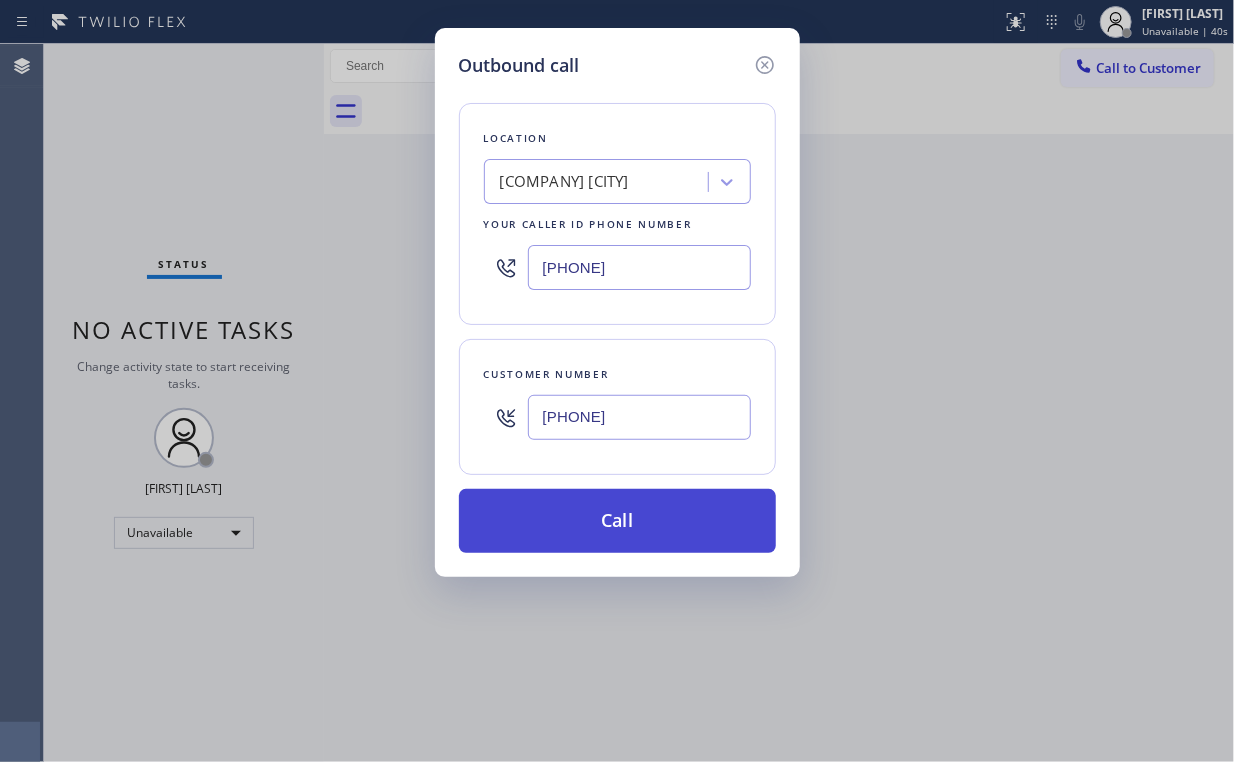 type on "[PHONE]" 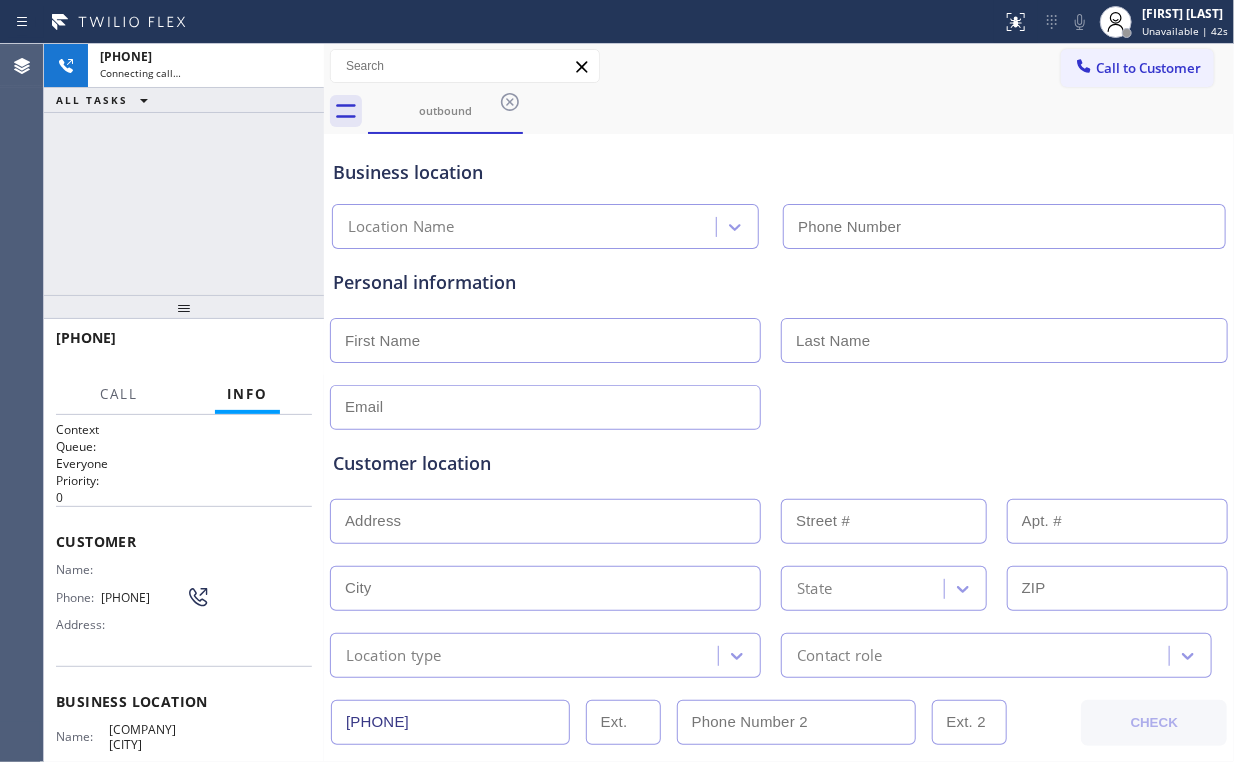 type on "[PHONE]" 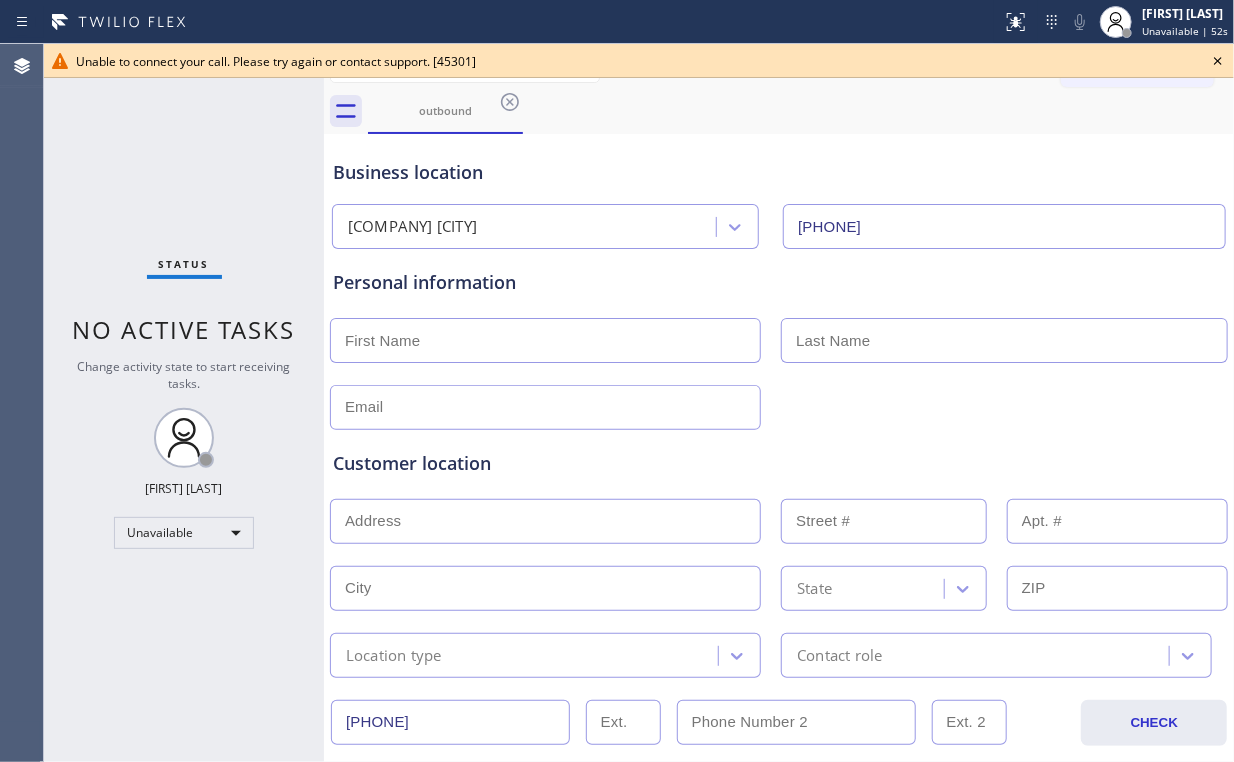 click on "Status   No active tasks     Change activity state to start receiving tasks.   Arnold Verallo Unavailable" at bounding box center (184, 403) 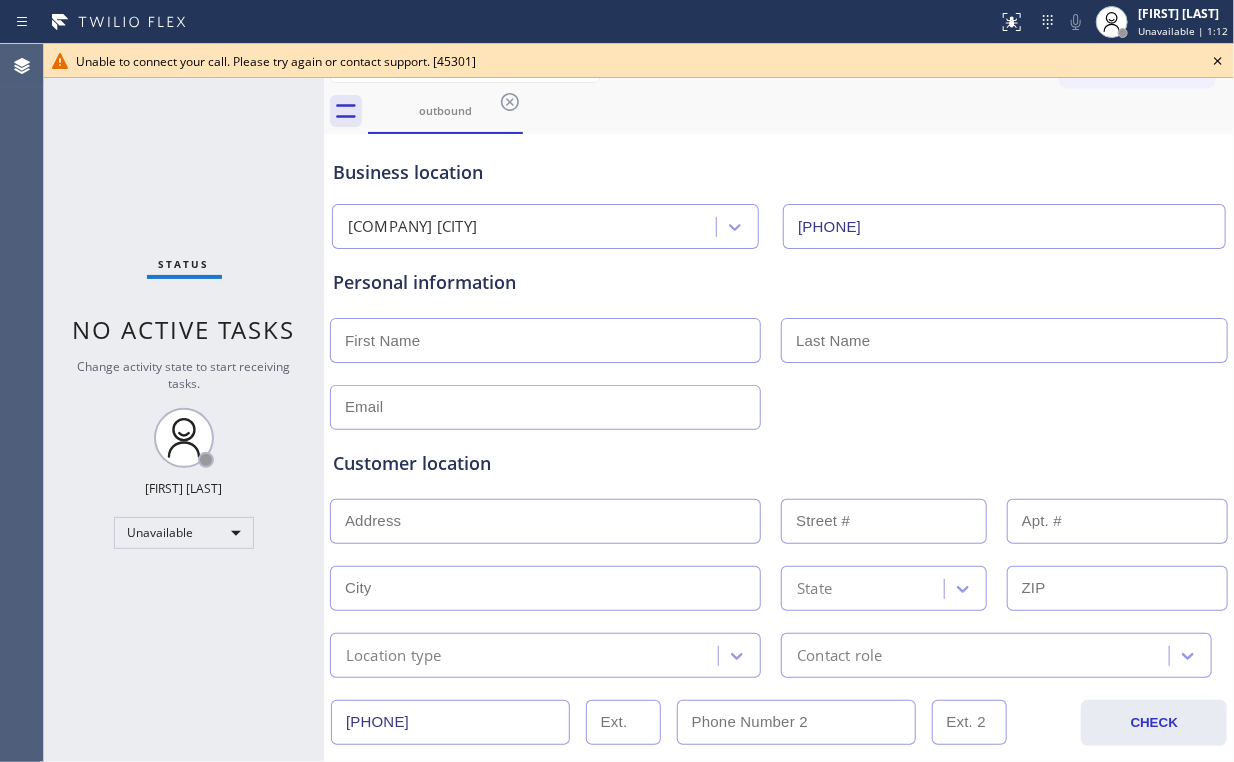 click 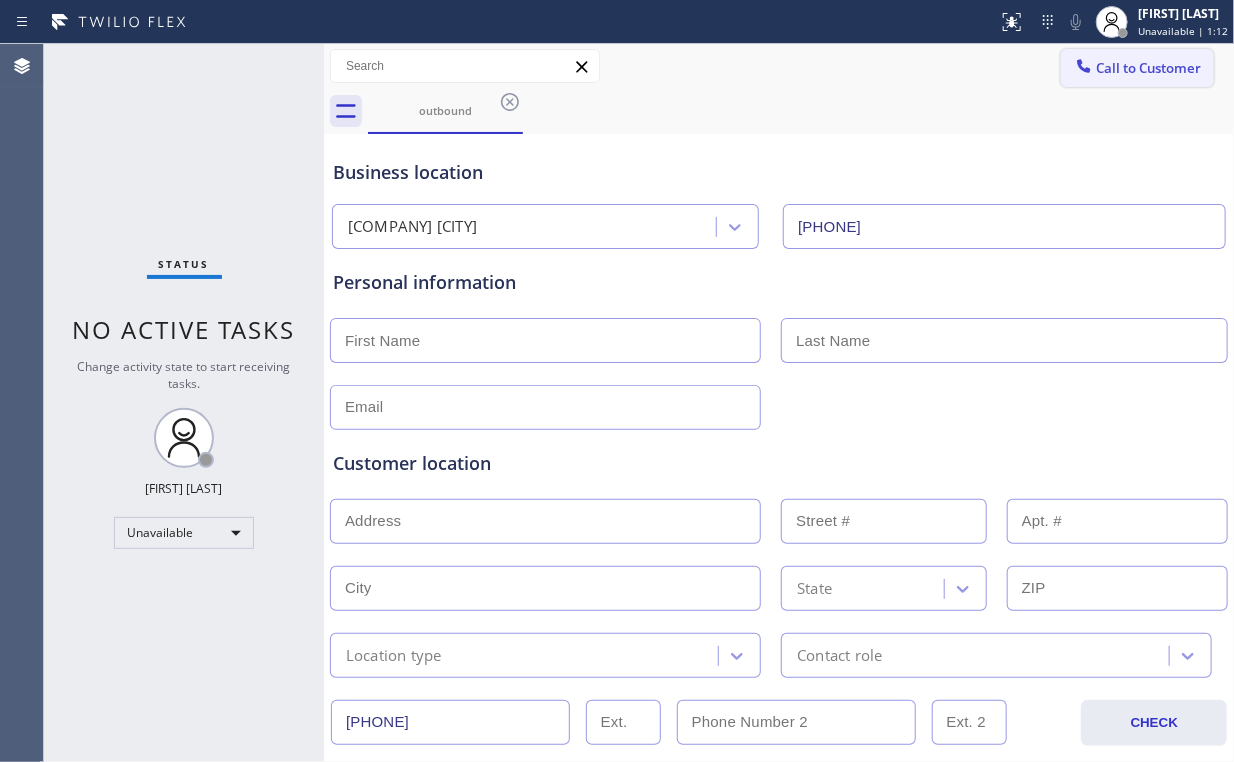 click on "Call to Customer" at bounding box center (1148, 68) 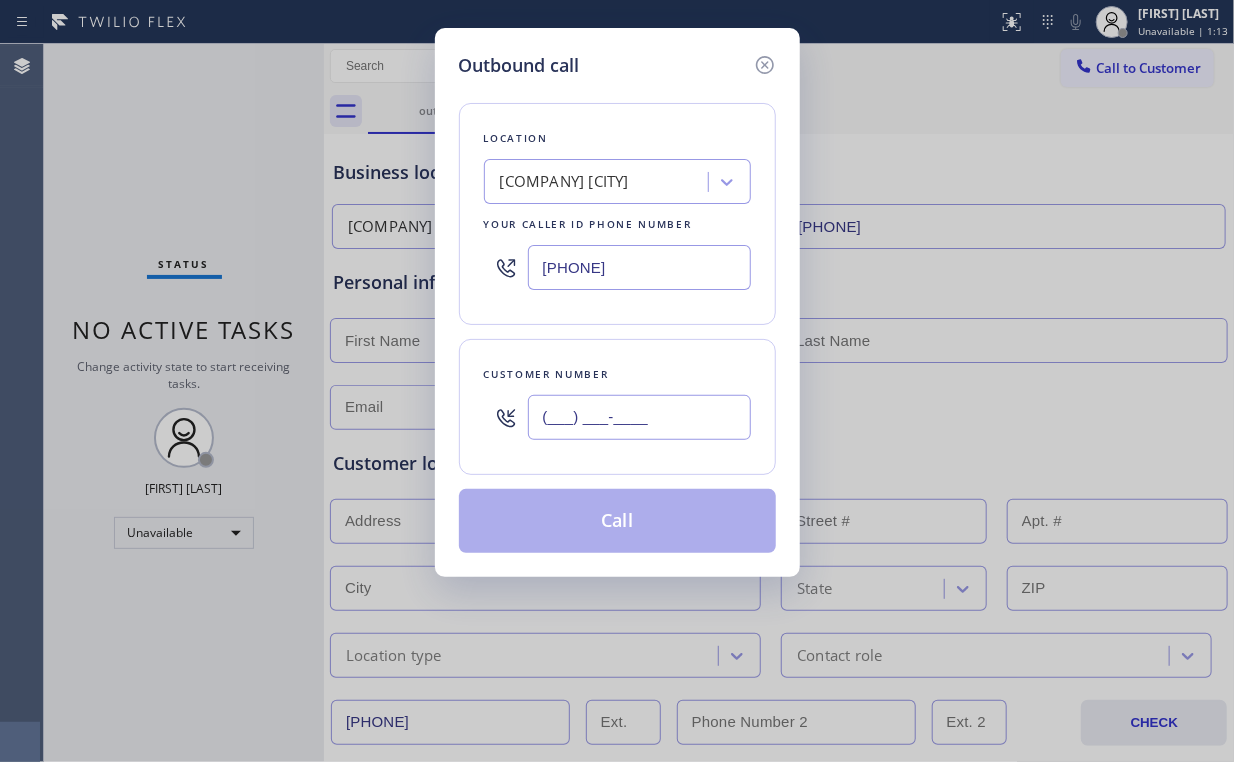 click on "(___) ___-____" at bounding box center [639, 417] 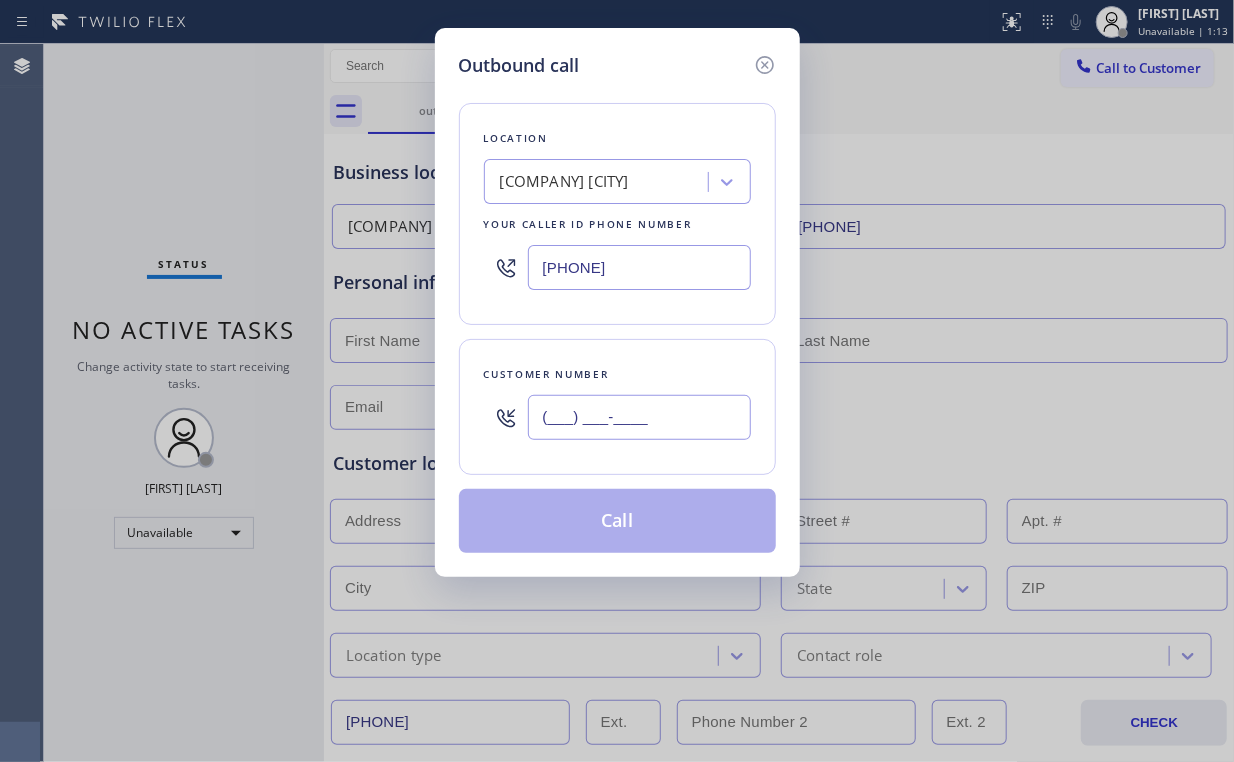 paste on "[PHONE]" 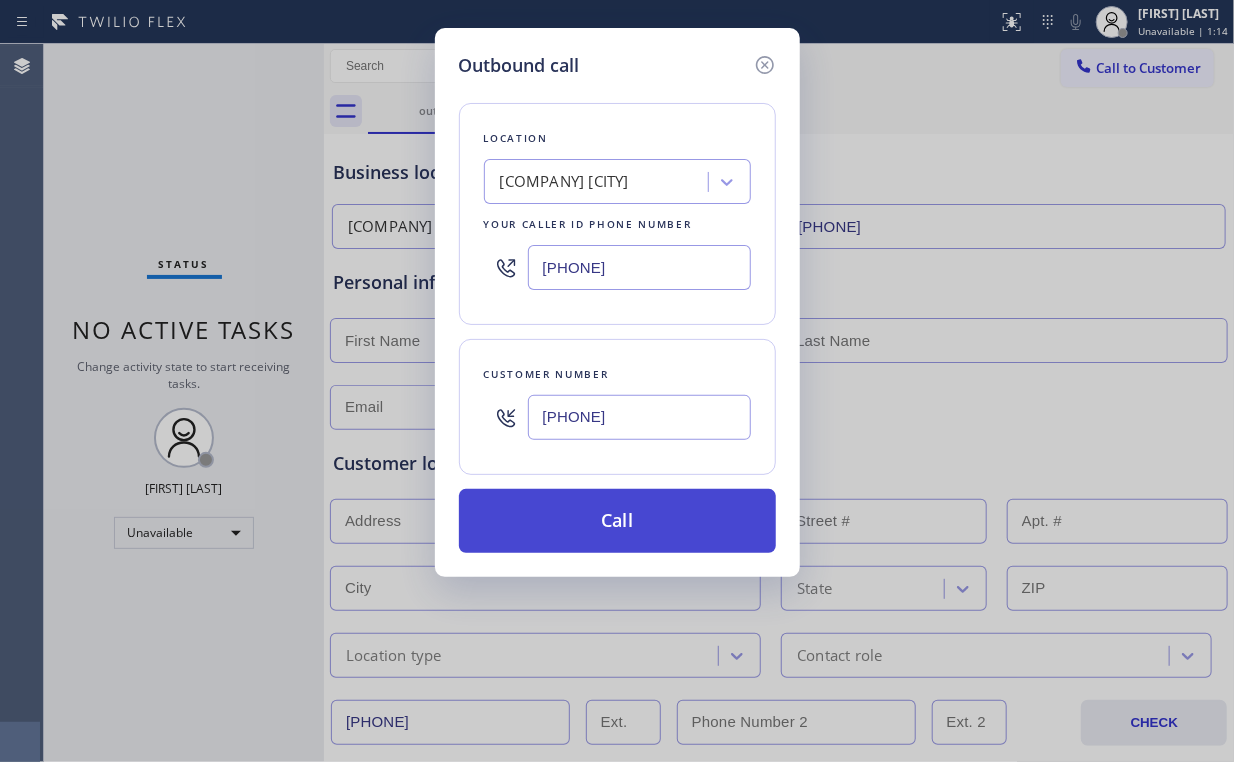type on "[PHONE]" 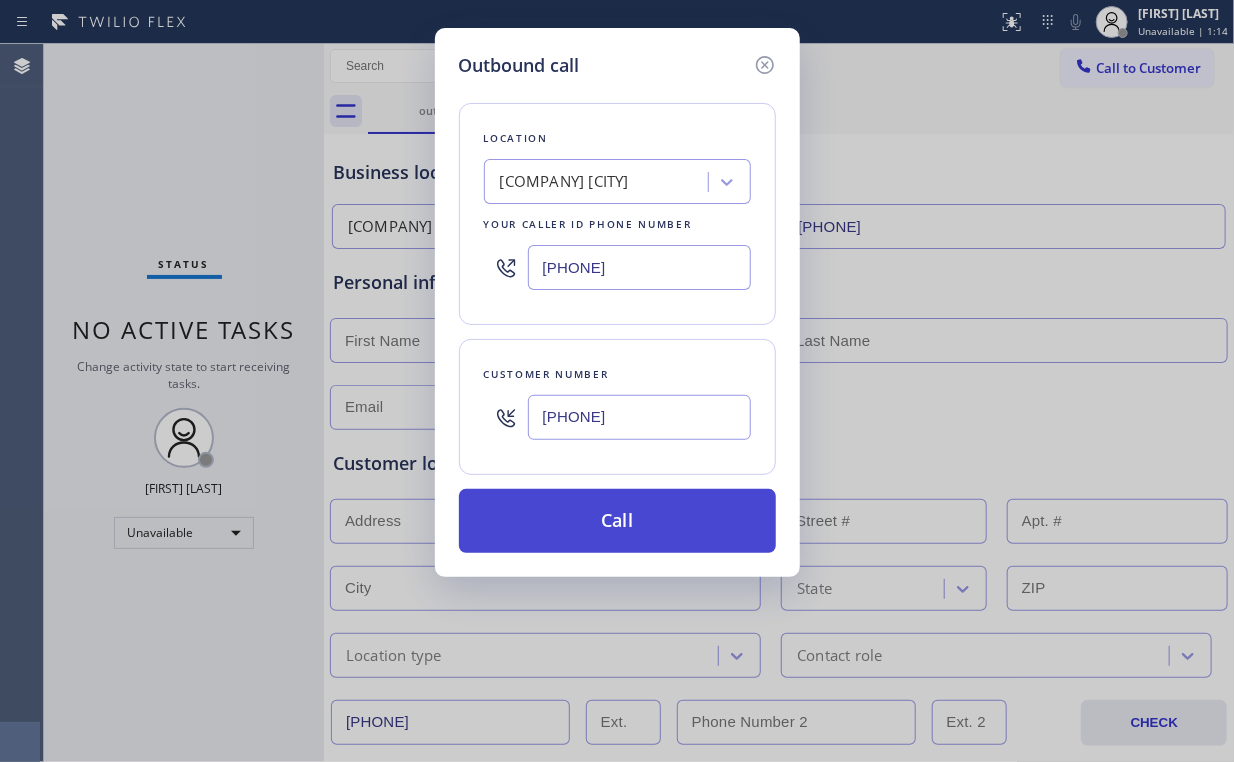 click on "Call" at bounding box center [617, 521] 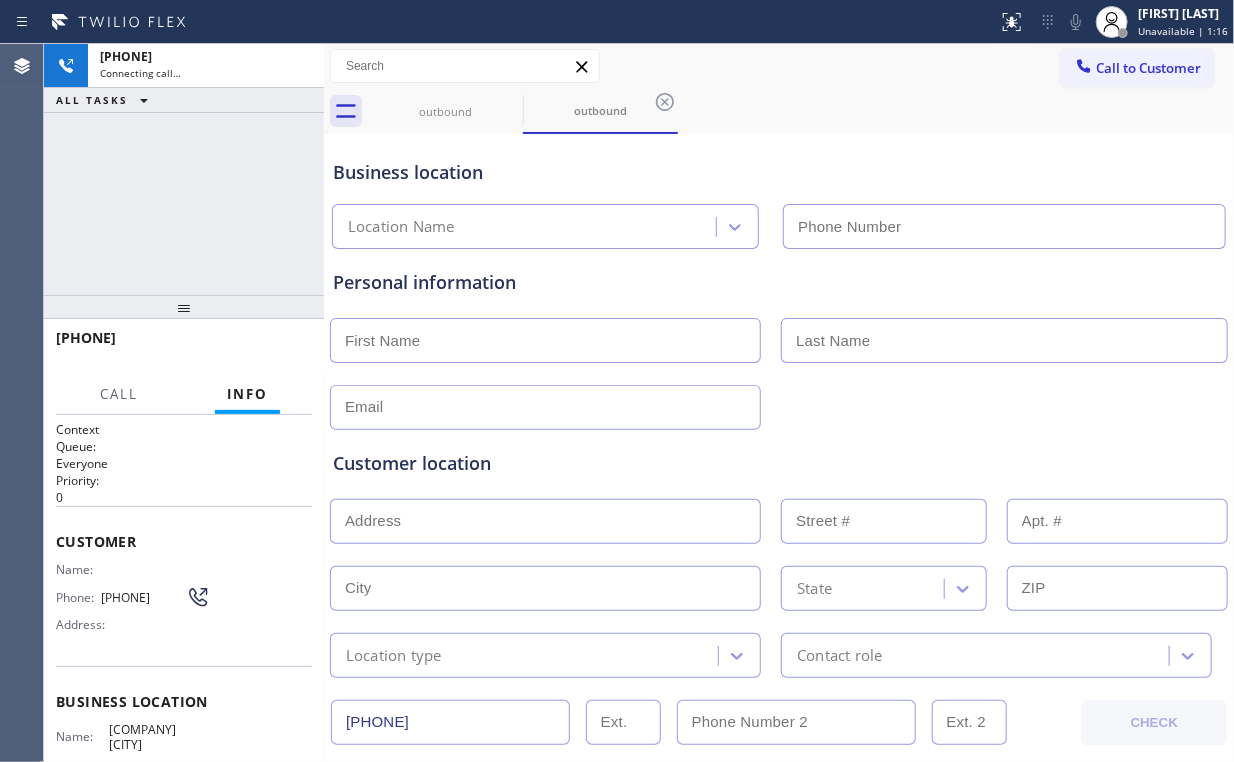 type on "[PHONE]" 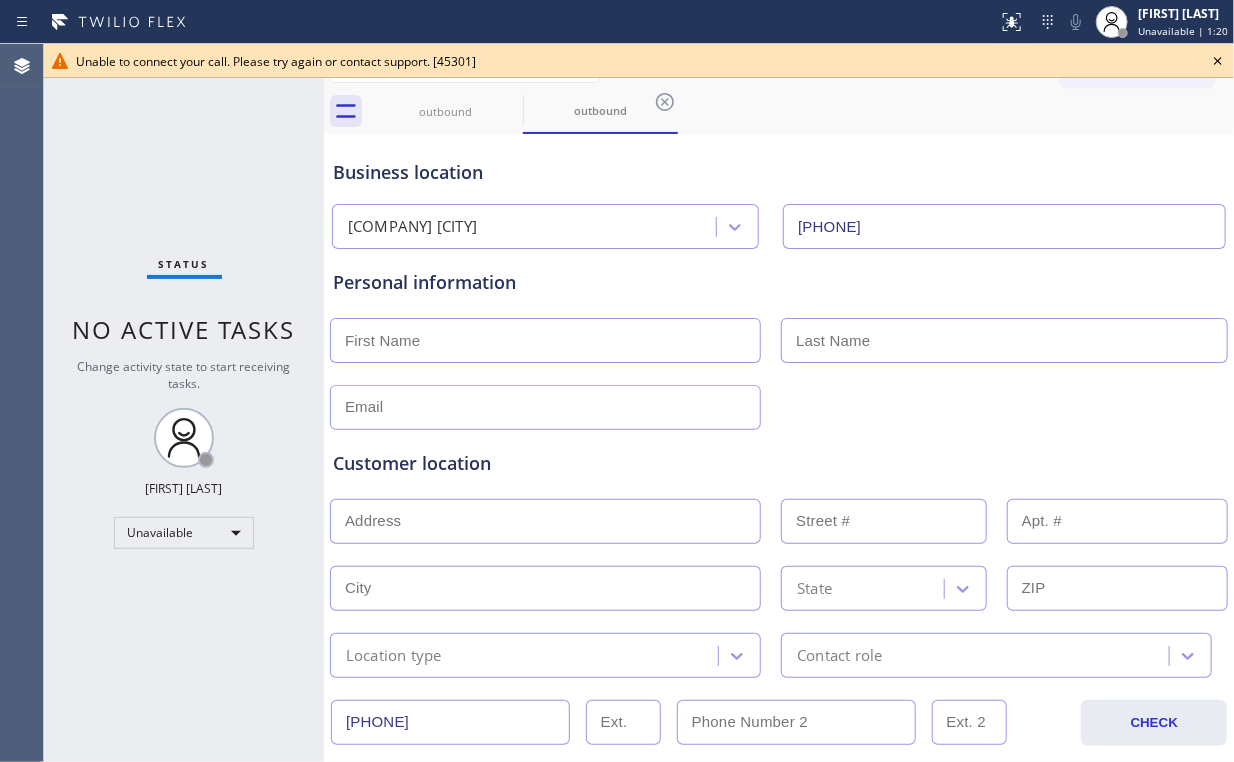 drag, startPoint x: 115, startPoint y: 77, endPoint x: 132, endPoint y: 80, distance: 17.262676 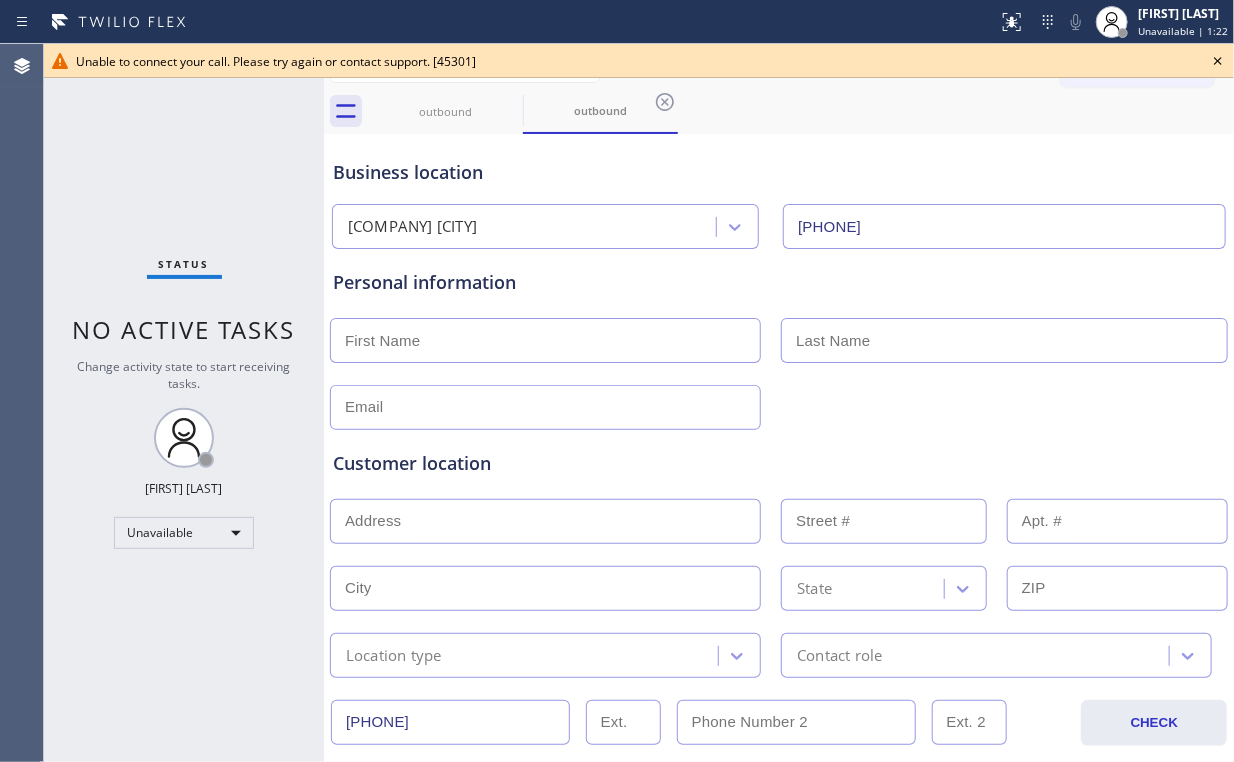 click 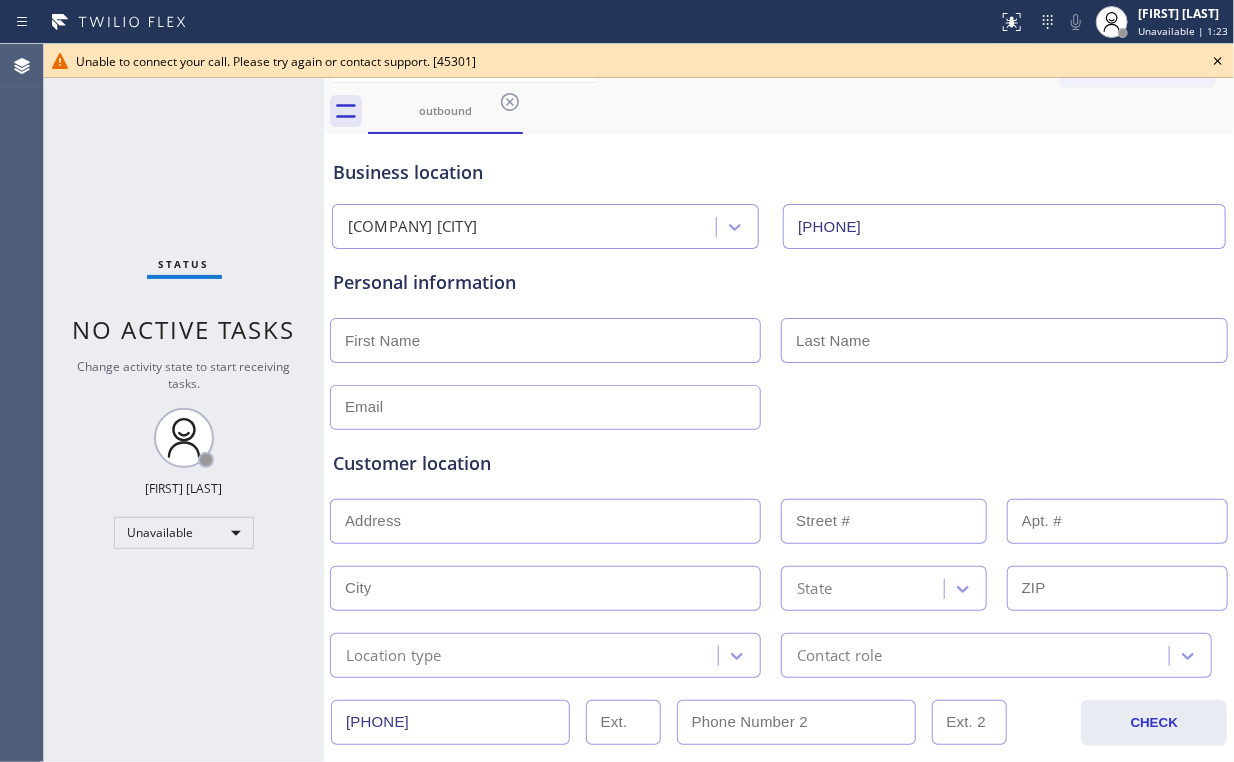 click 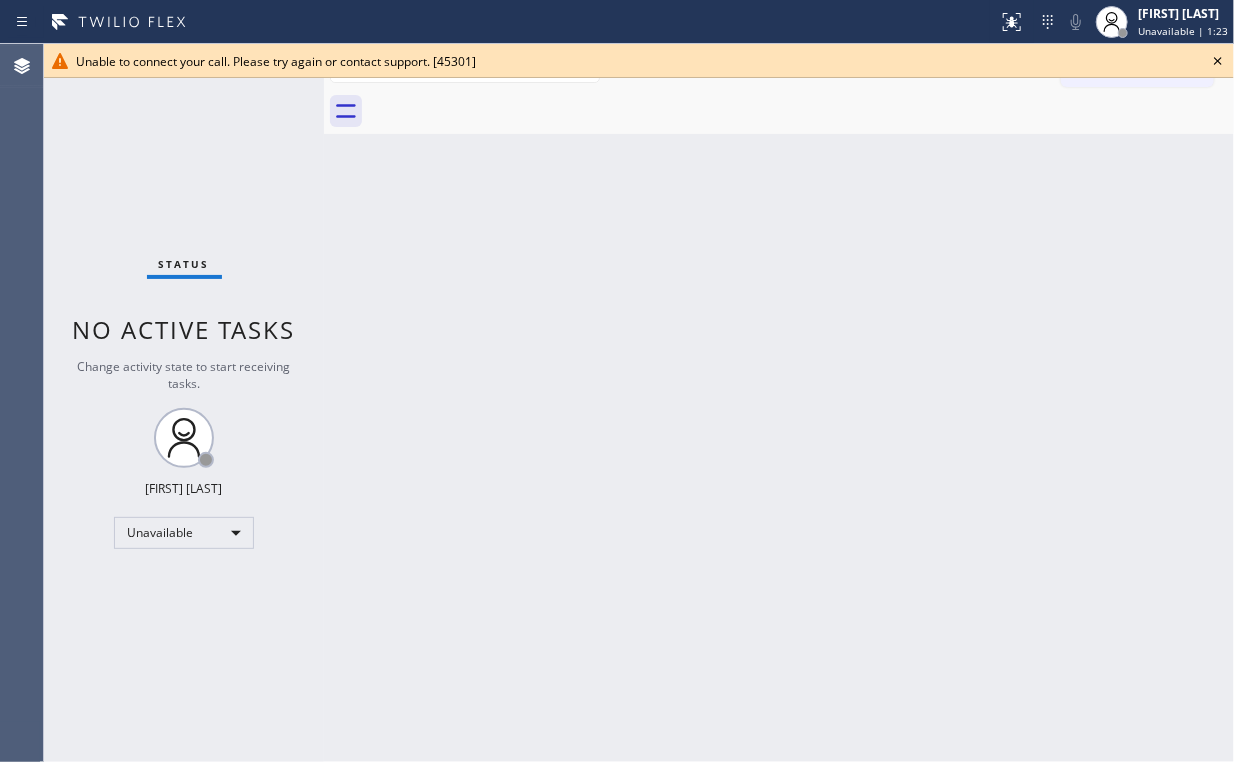 drag, startPoint x: 294, startPoint y: 161, endPoint x: 308, endPoint y: 171, distance: 17.20465 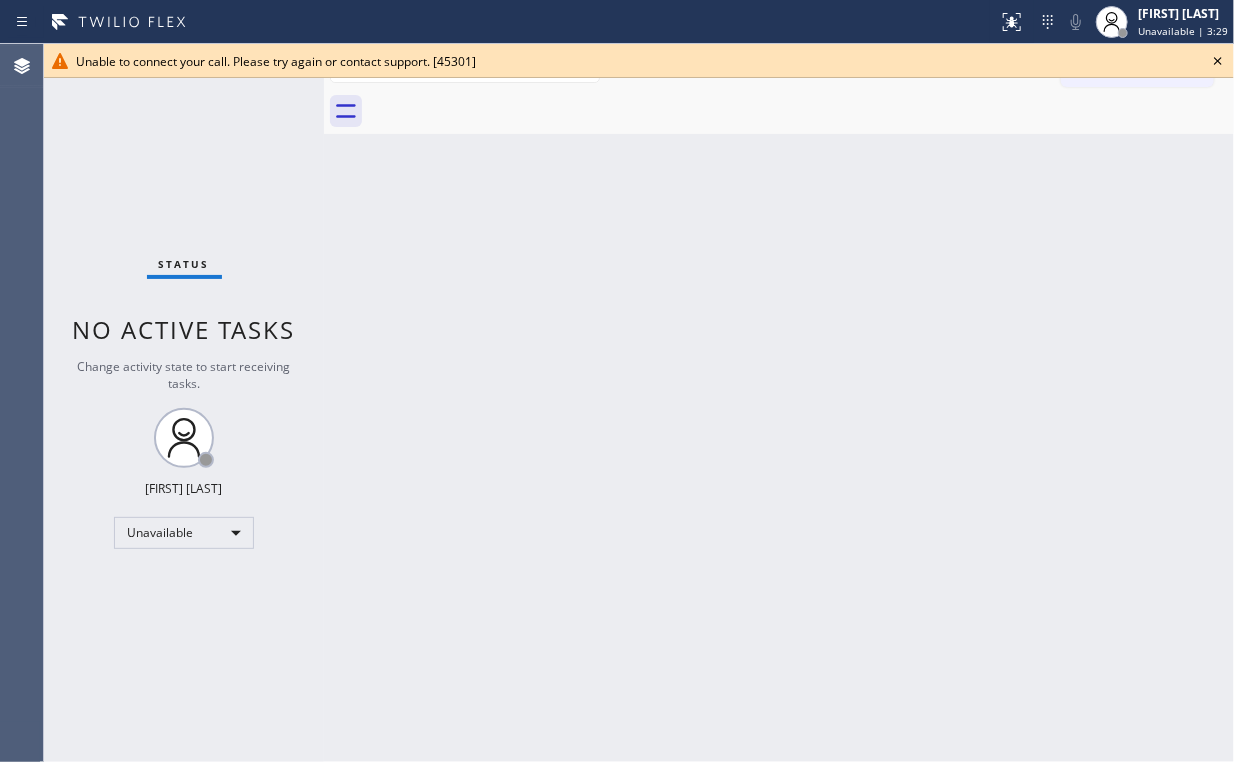 click on "Back to Dashboard Change Sender ID Customers Technicians Select a contact Outbound call Location Search location Your caller id phone number Customer number Call Customer info Name   Phone none Address none Change Sender ID HVAC +1[PHONE] [COMPANY] +1[PHONE] [COMPANY] +1[PHONE] [COMPANY] +1[PHONE] [COMPANY] +1[PHONE] [COMPANY]  Electricians +1[PHONE]  Cancel Change Check personal SMS Reset Change No tabs Call to Customer Outbound call Location [COMPANY] [CITY] Your caller id phone number [PHONE] Customer number Call Outbound call Technician Search Technician Your caller id phone number Your caller id phone number Call" at bounding box center (779, 403) 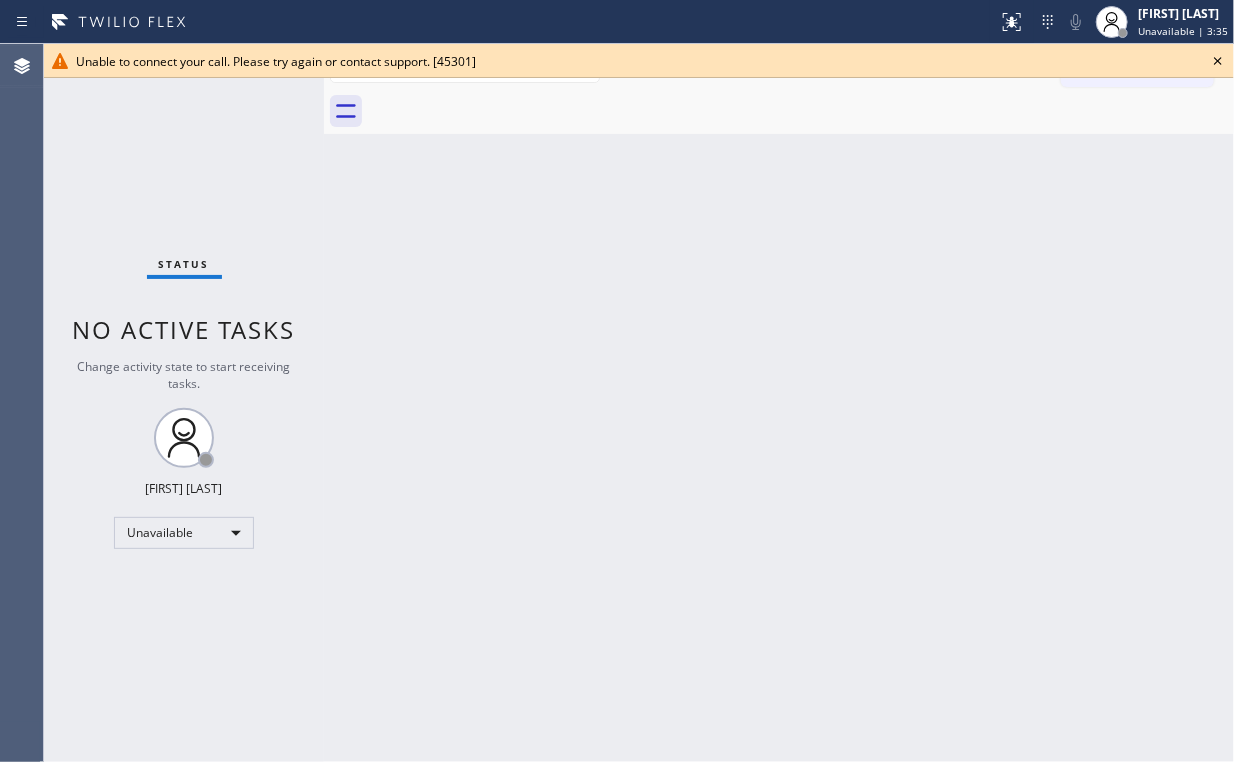 click 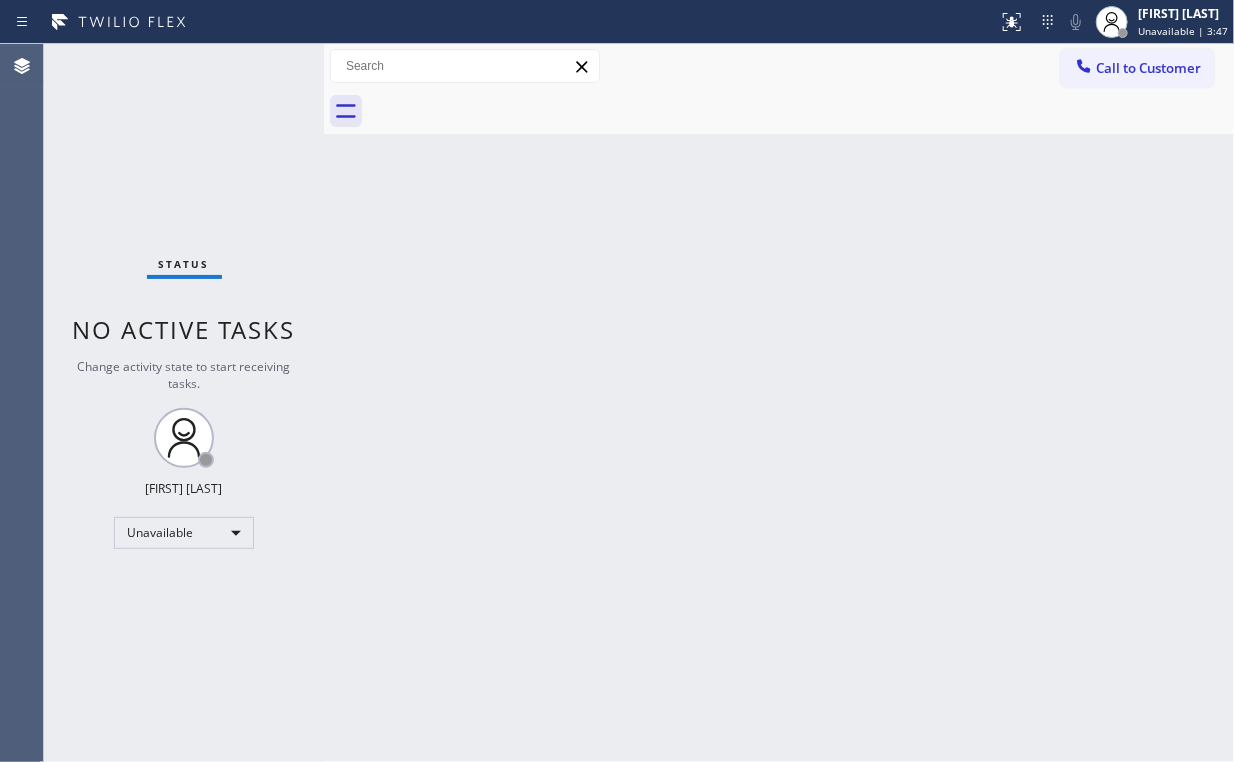 drag, startPoint x: 463, startPoint y: 362, endPoint x: 402, endPoint y: 308, distance: 81.46779 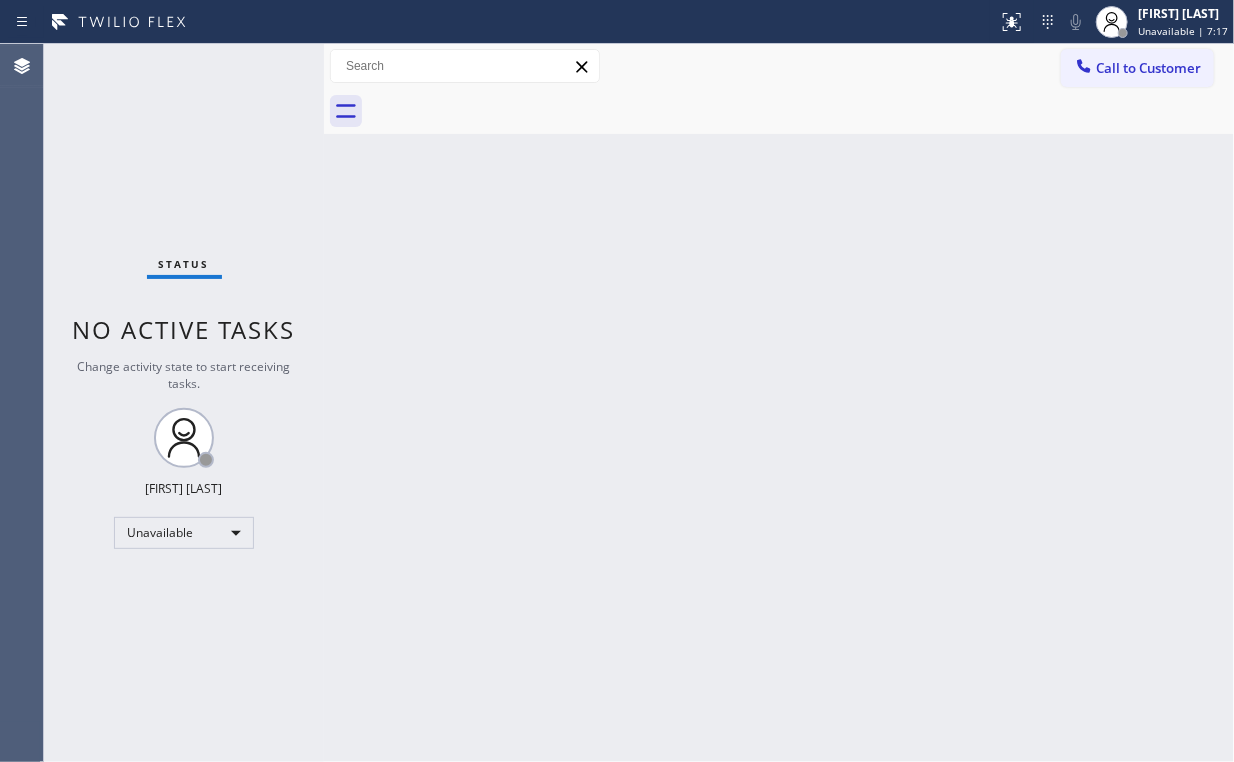 drag, startPoint x: 1120, startPoint y: 68, endPoint x: 754, endPoint y: 256, distance: 411.46082 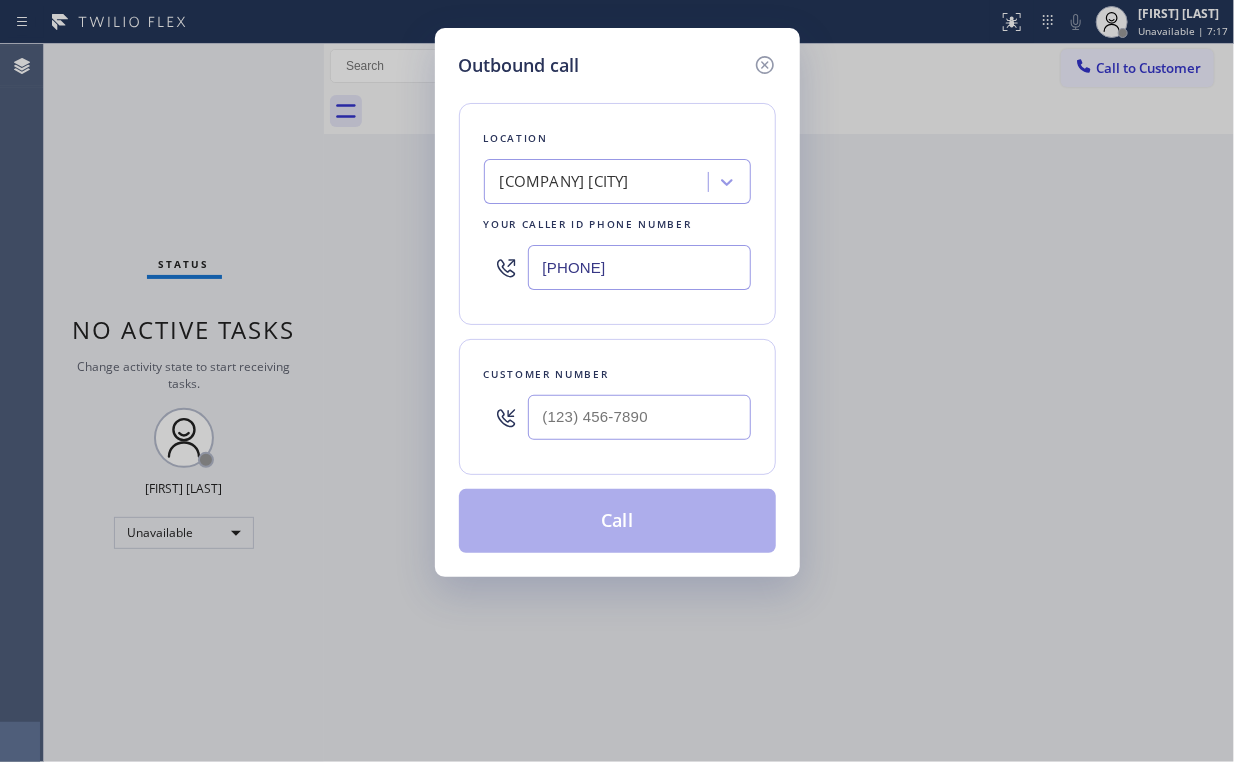 drag, startPoint x: 697, startPoint y: 271, endPoint x: 400, endPoint y: 268, distance: 297.01514 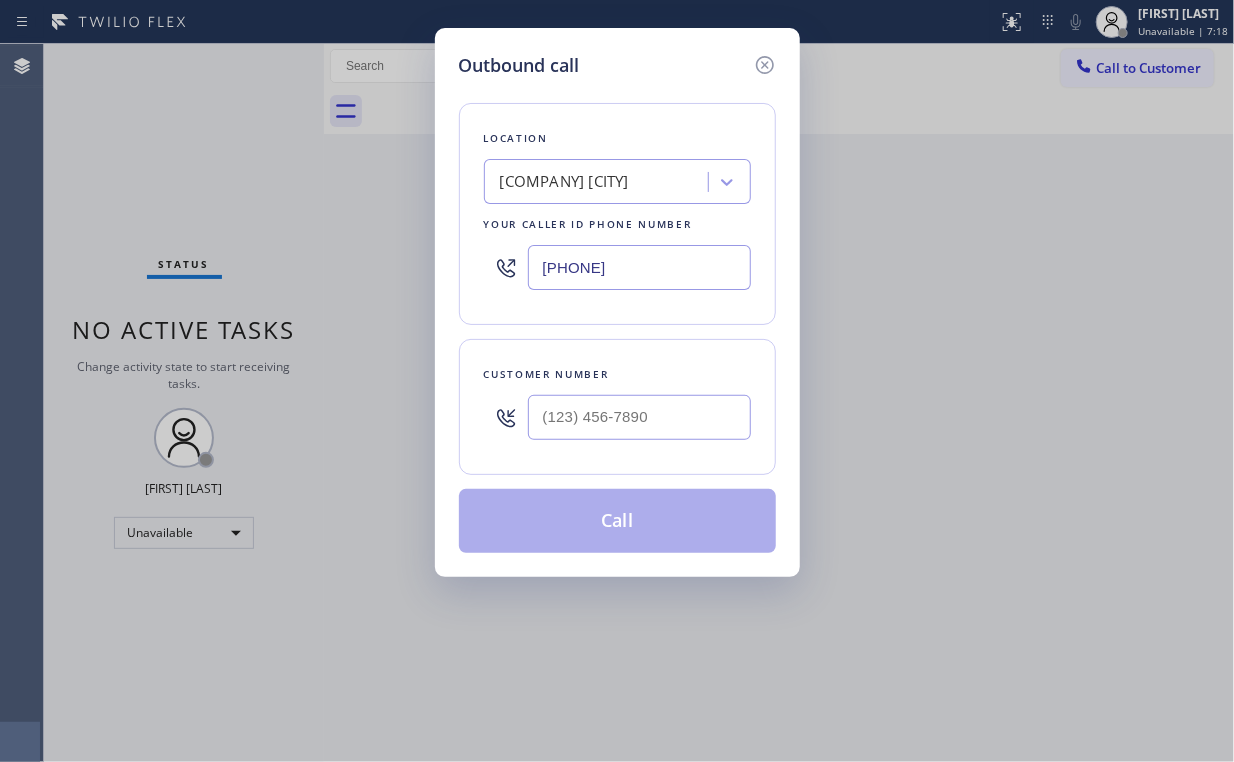 type on "[PHONE]" 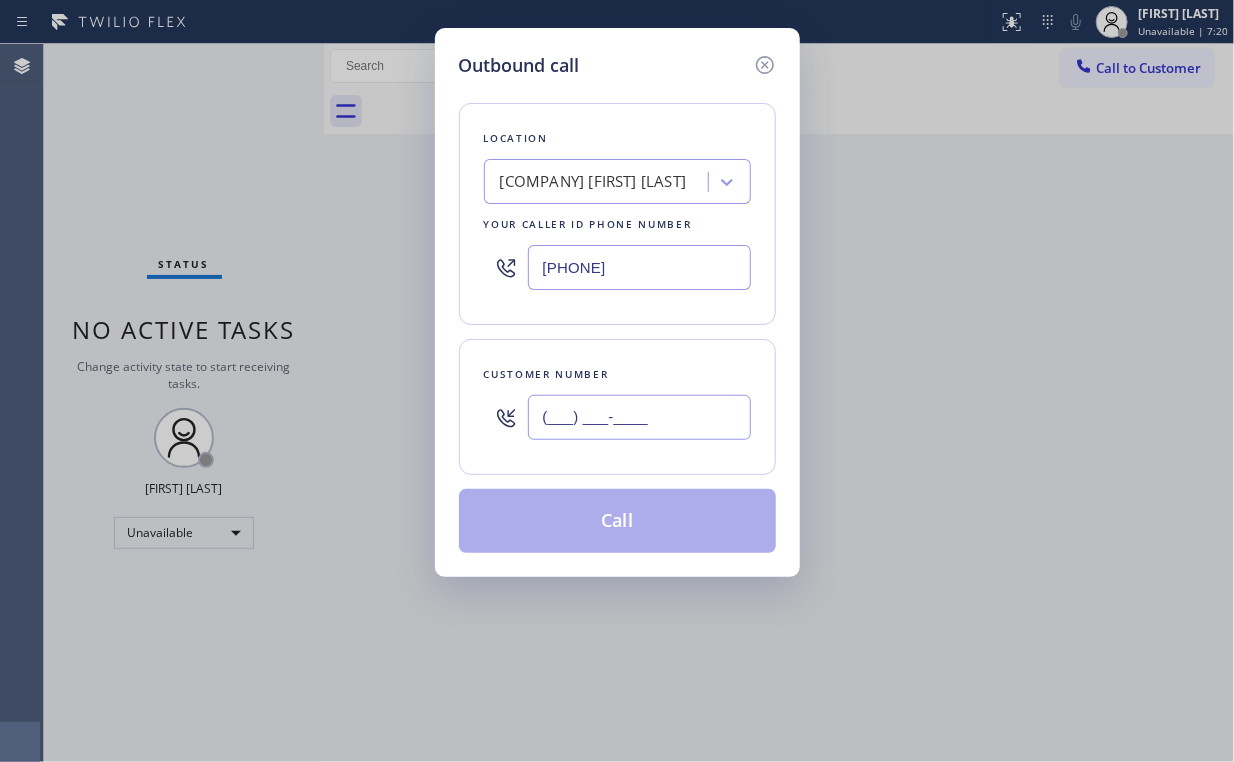 click on "(___) ___-____" at bounding box center [639, 417] 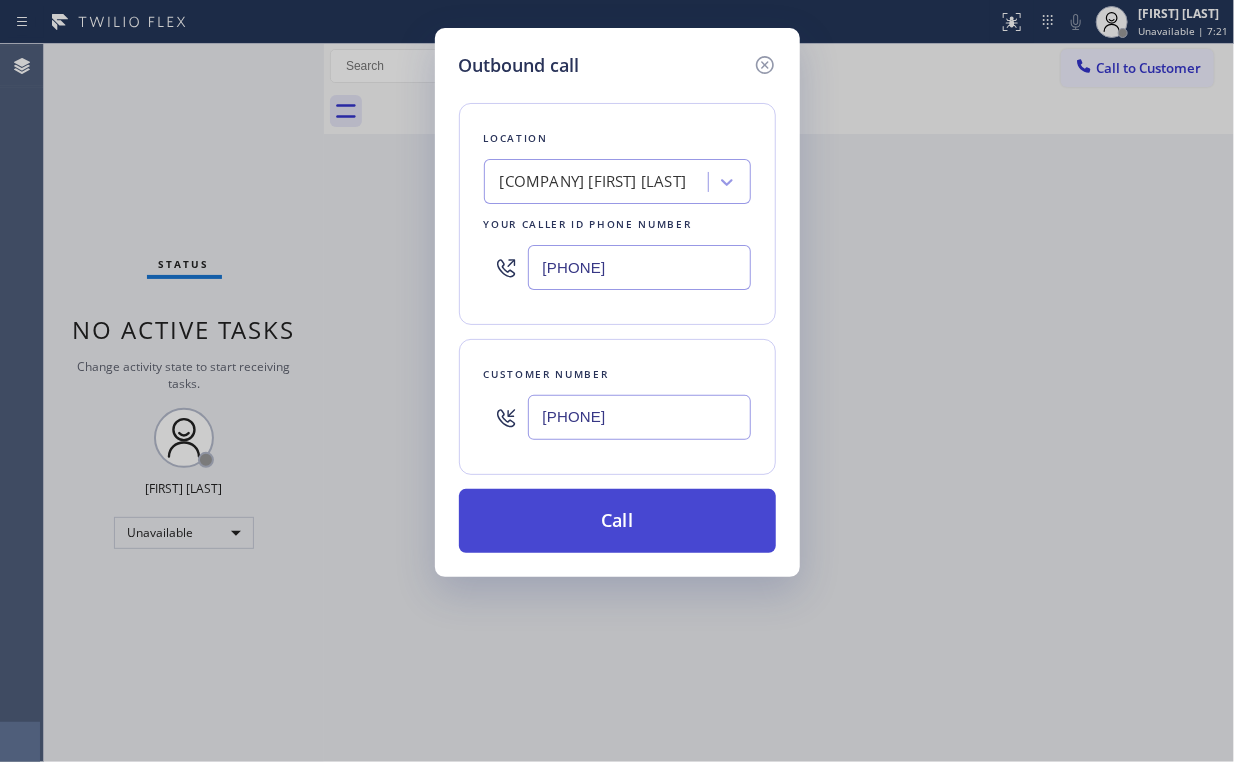 type on "[PHONE]" 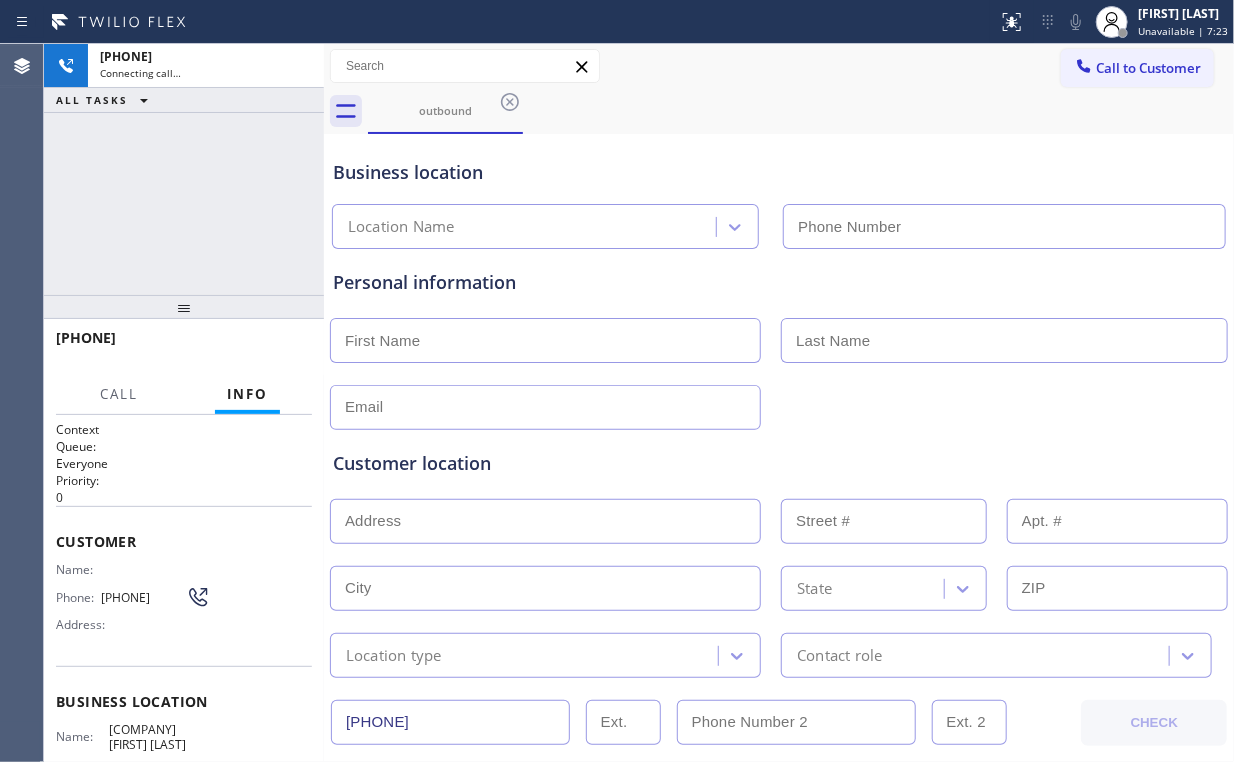 type on "[PHONE]" 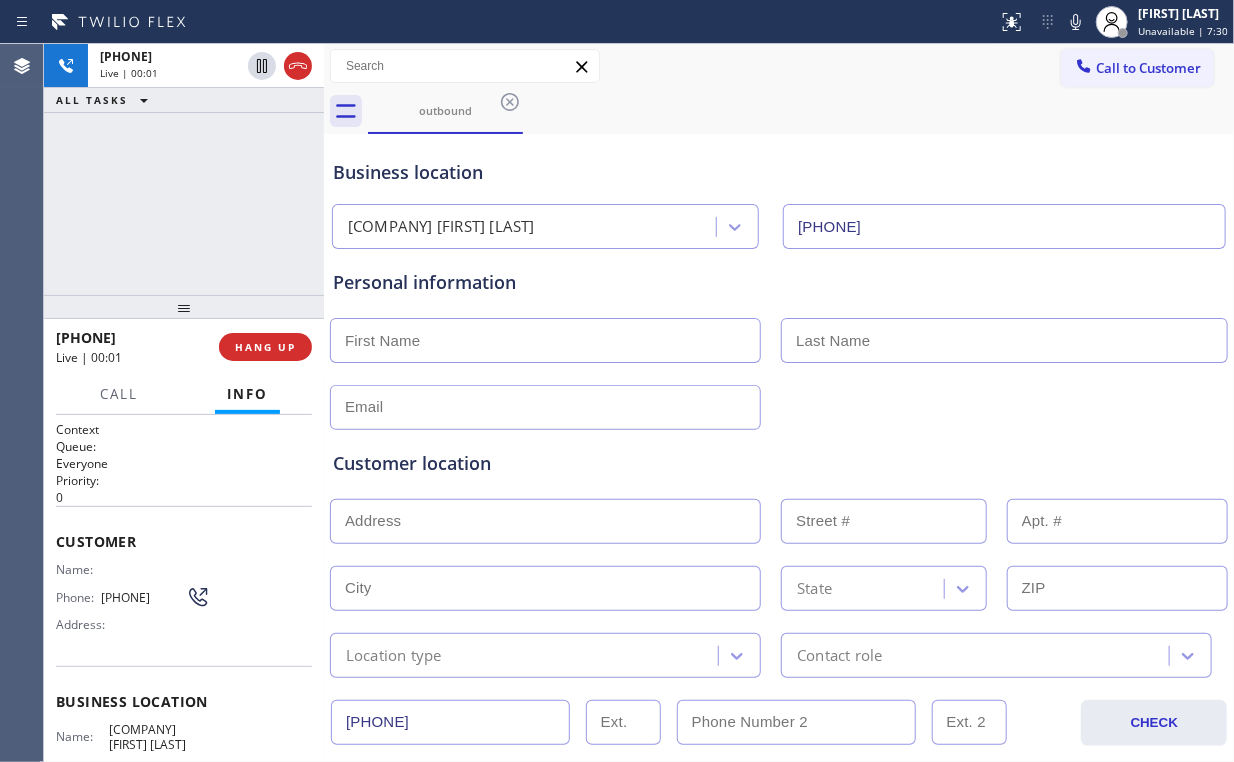 click on "[PHONE] Live | 00:01 ALL TASKS ALL TASKS ACTIVE TASKS TASKS IN WRAP UP" at bounding box center (184, 169) 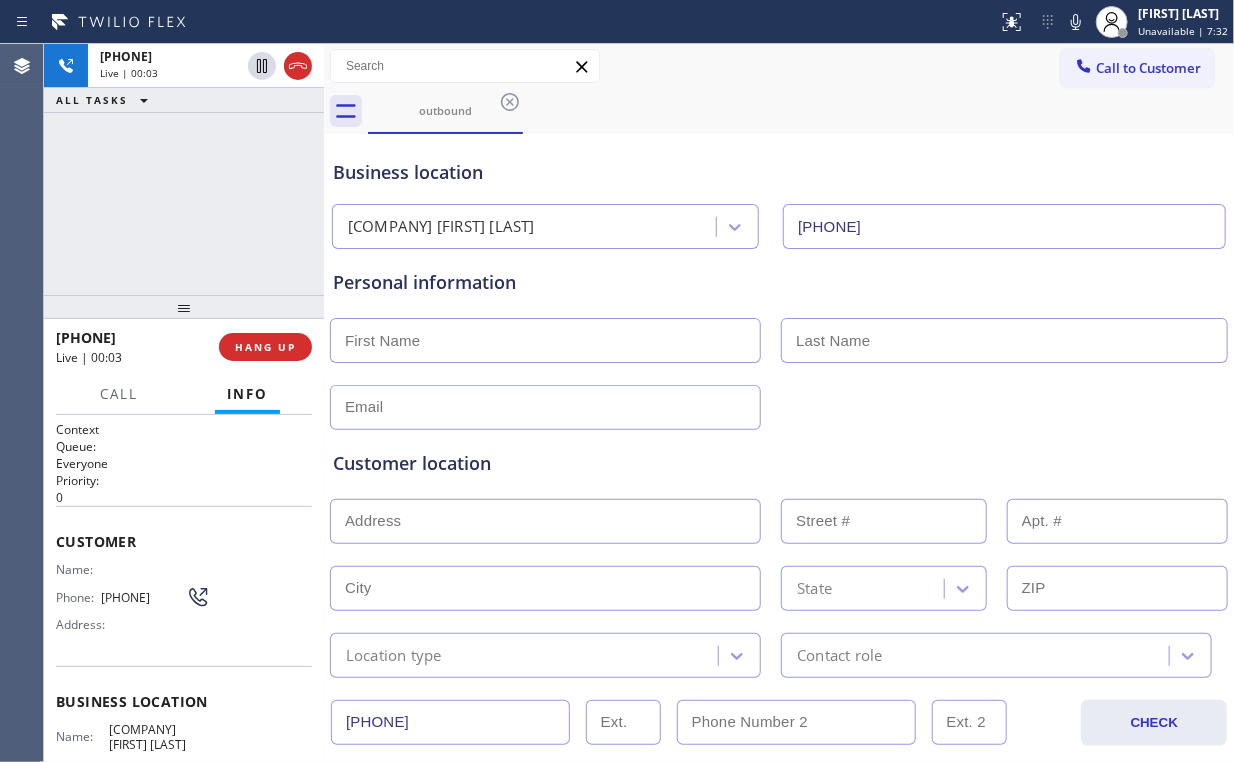 click on "[PHONE] Live | 00:03 ALL TASKS ALL TASKS ACTIVE TASKS TASKS IN WRAP UP" at bounding box center (184, 169) 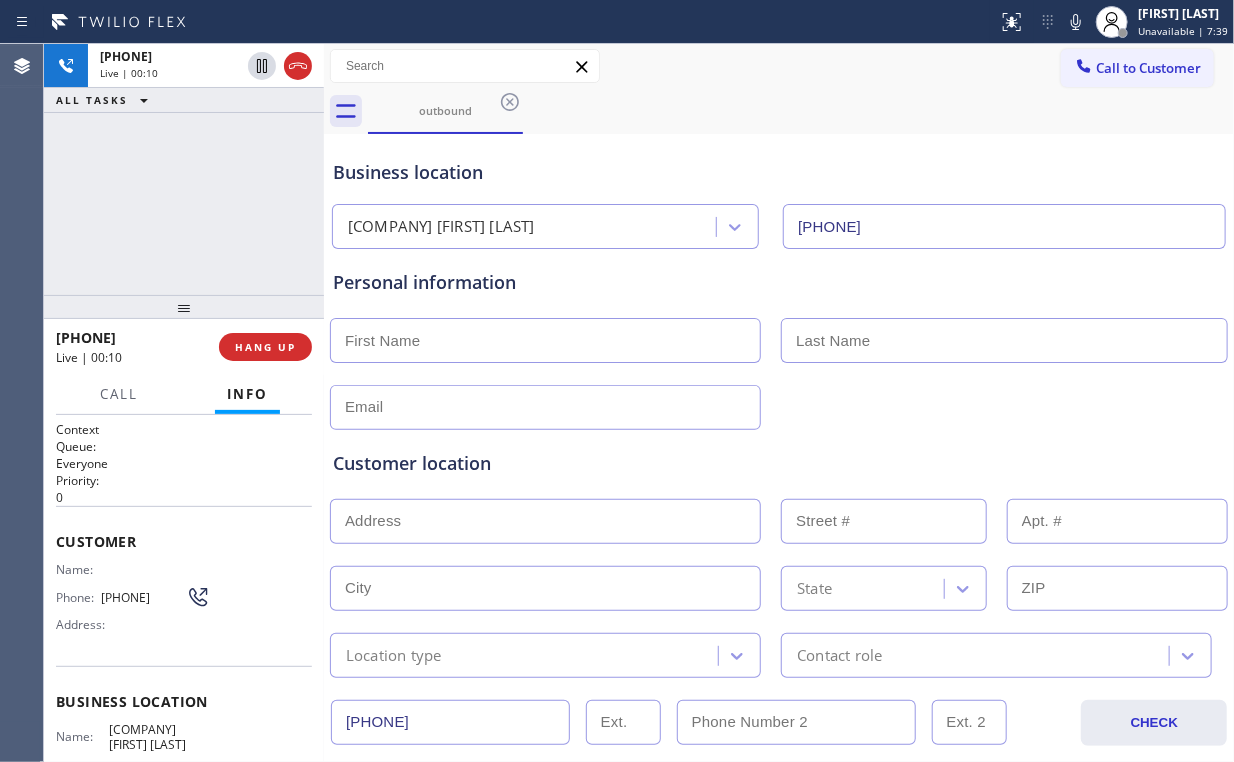 click on "[PHONE] Live | 00:10 ALL TASKS ALL TASKS ACTIVE TASKS TASKS IN WRAP UP" at bounding box center [184, 169] 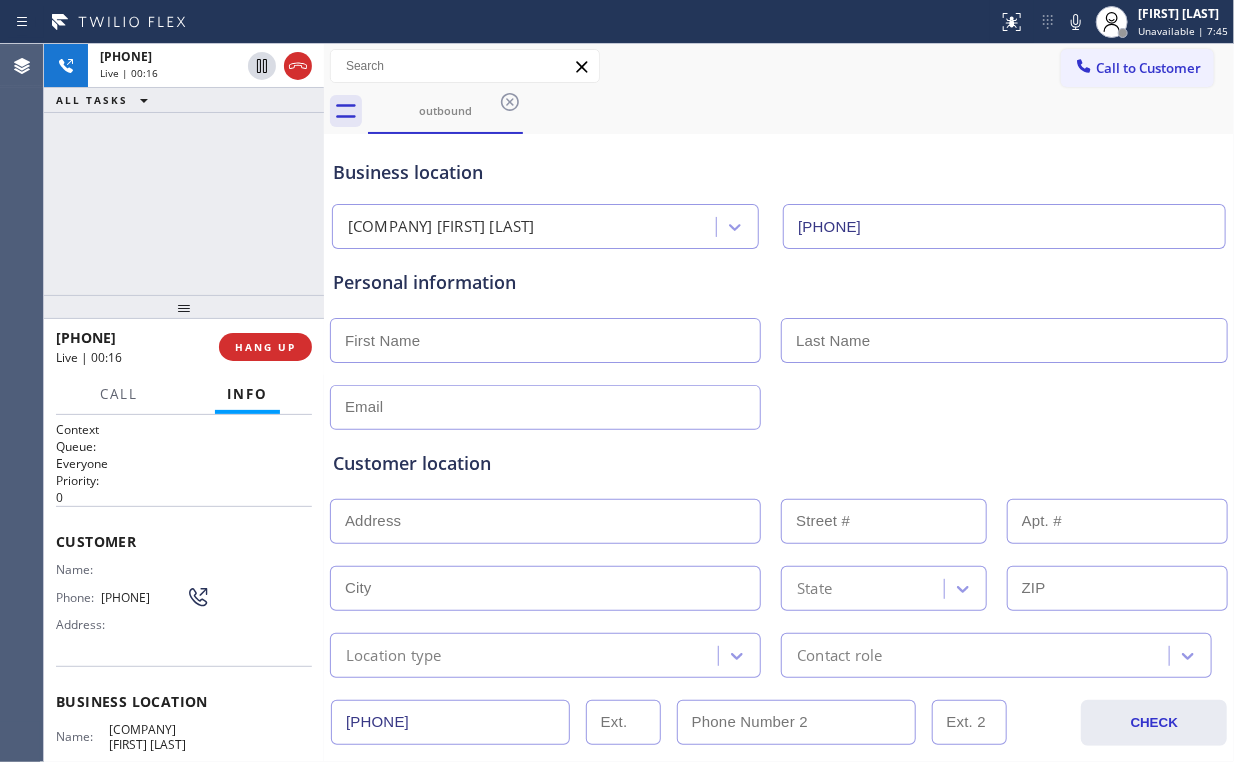 click on "[PHONE] Live | 00:16 ALL TASKS ALL TASKS ACTIVE TASKS TASKS IN WRAP UP" at bounding box center (184, 169) 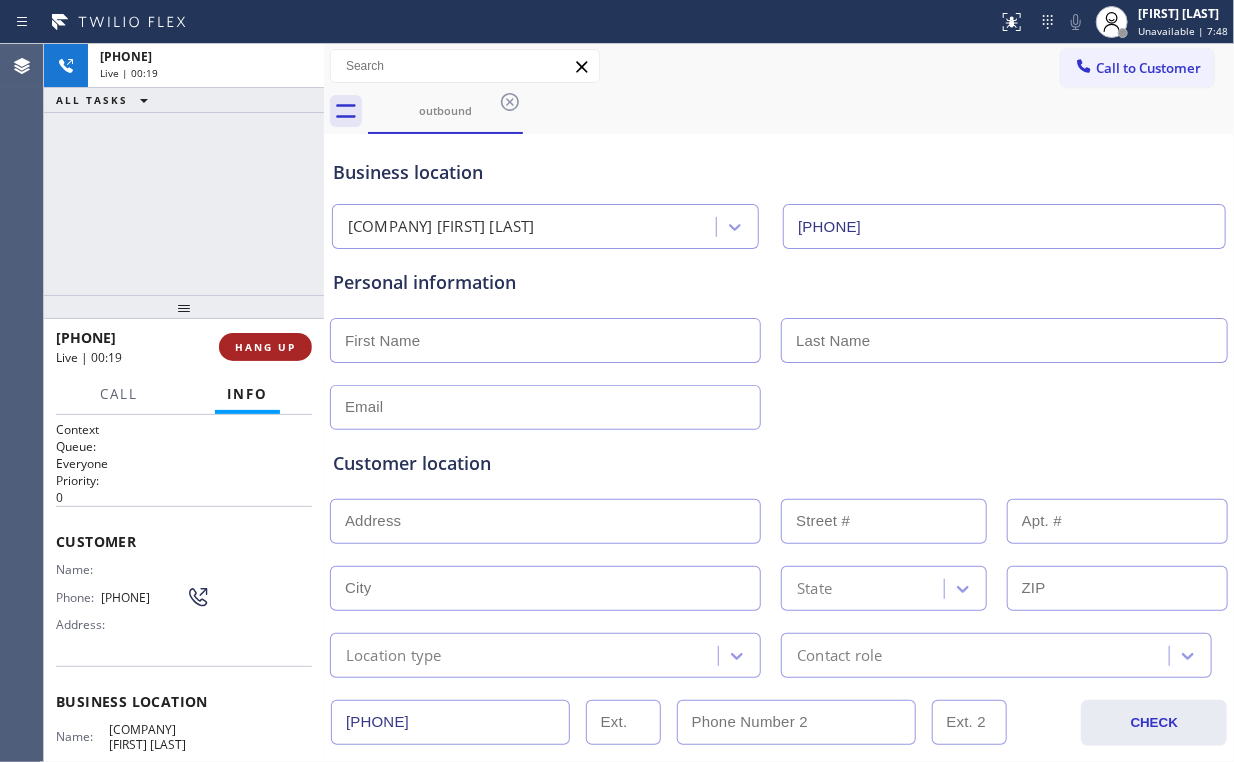 click on "HANG UP" at bounding box center [265, 347] 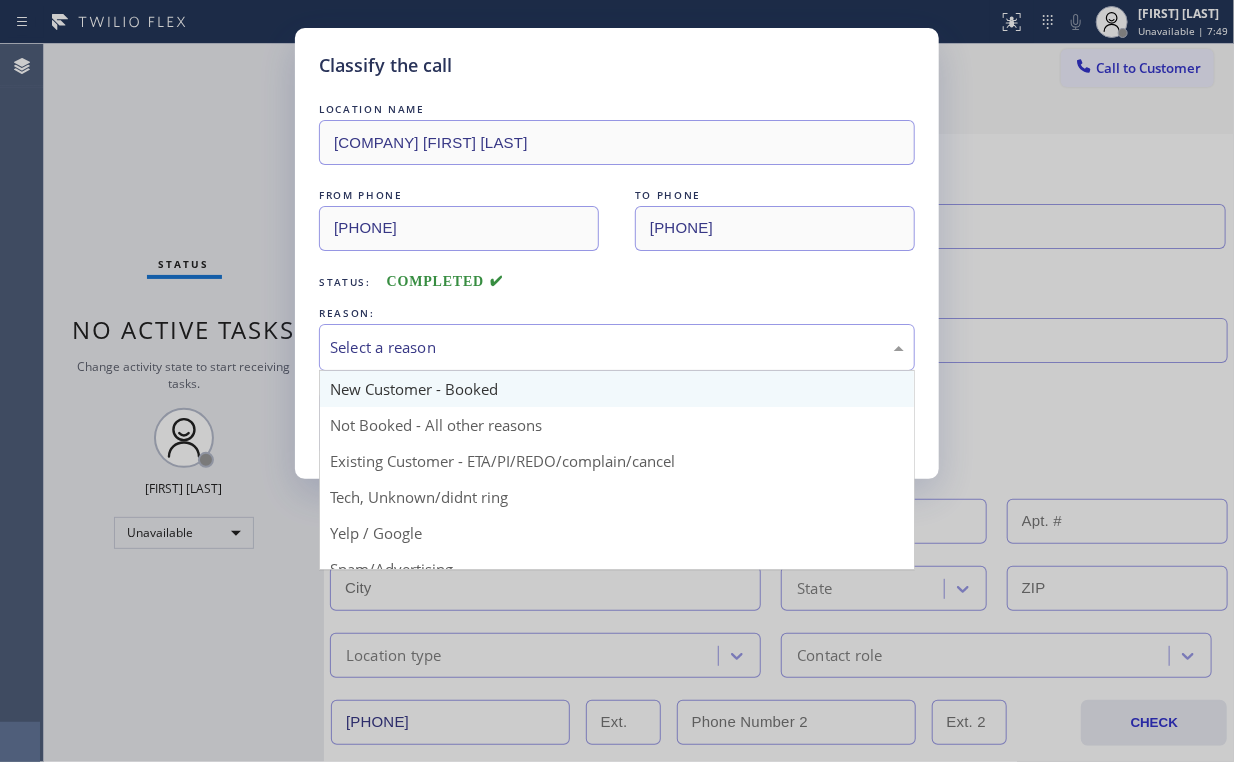 drag, startPoint x: 429, startPoint y: 348, endPoint x: 414, endPoint y: 404, distance: 57.974133 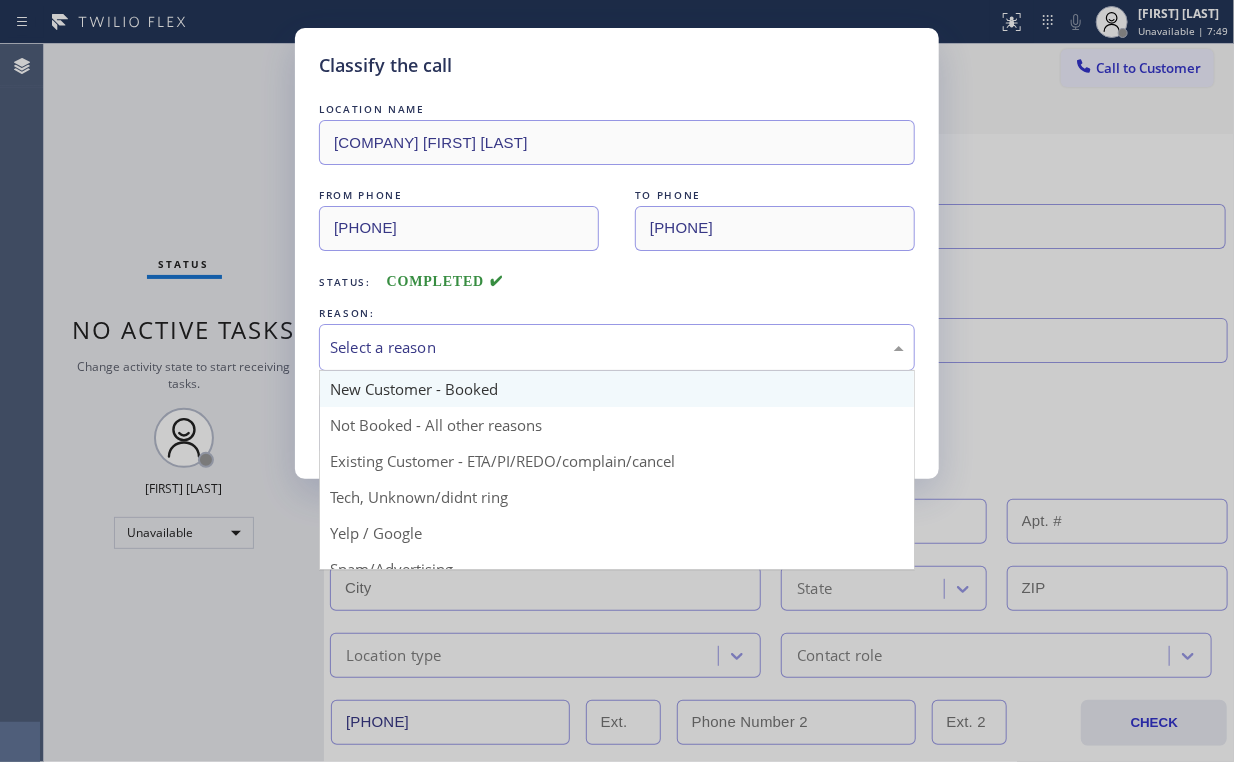 click on "Select a reason" at bounding box center (617, 347) 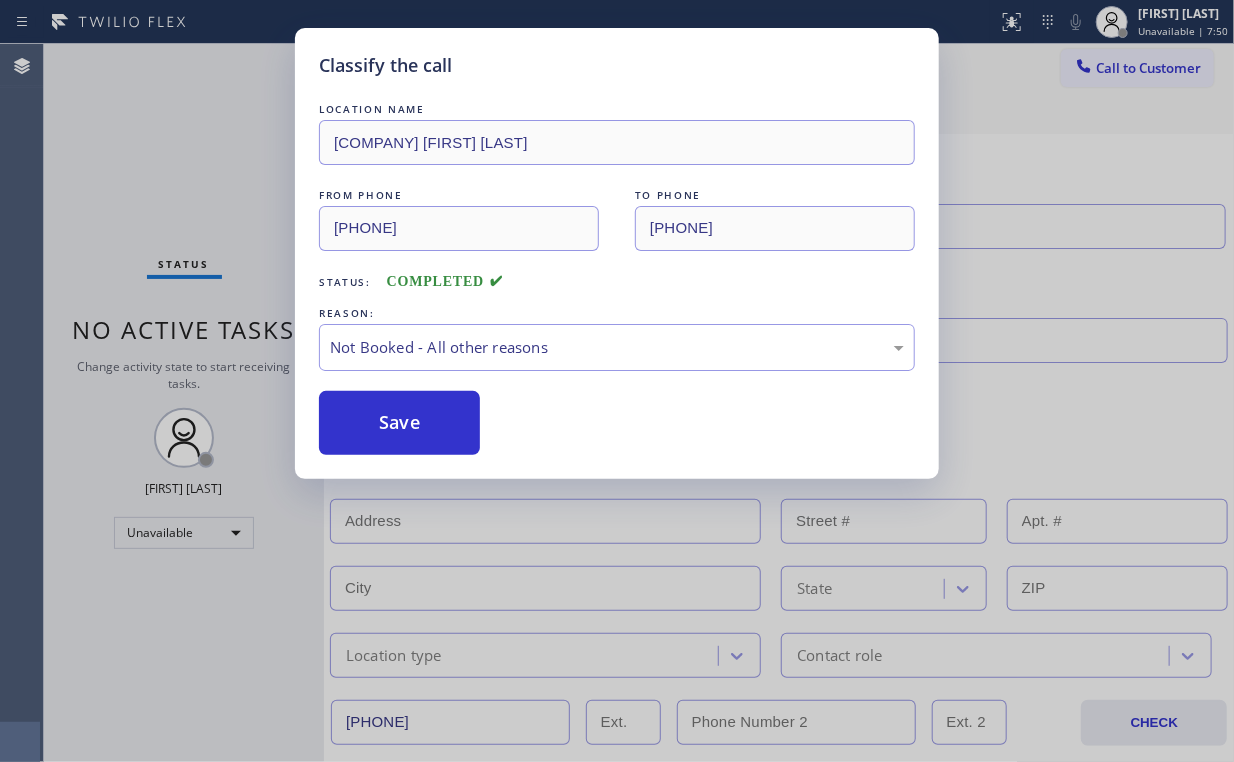 click on "Save" at bounding box center [399, 423] 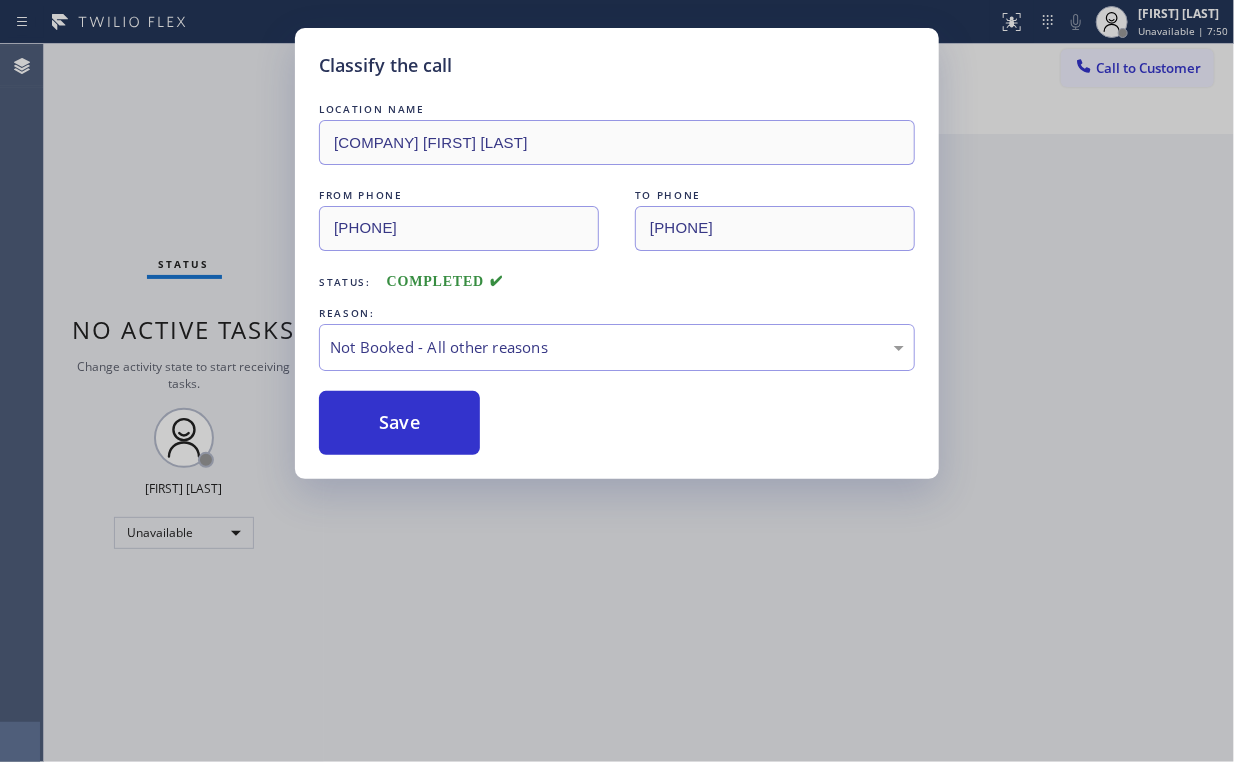 click on "Classify the call LOCATION NAME [FIRST] [LAST] [COMPANY] FROM PHONE [PHONE] TO PHONE [PHONE] Status: COMPLETED REASON: Not Booked - All other reasons Save" at bounding box center (617, 381) 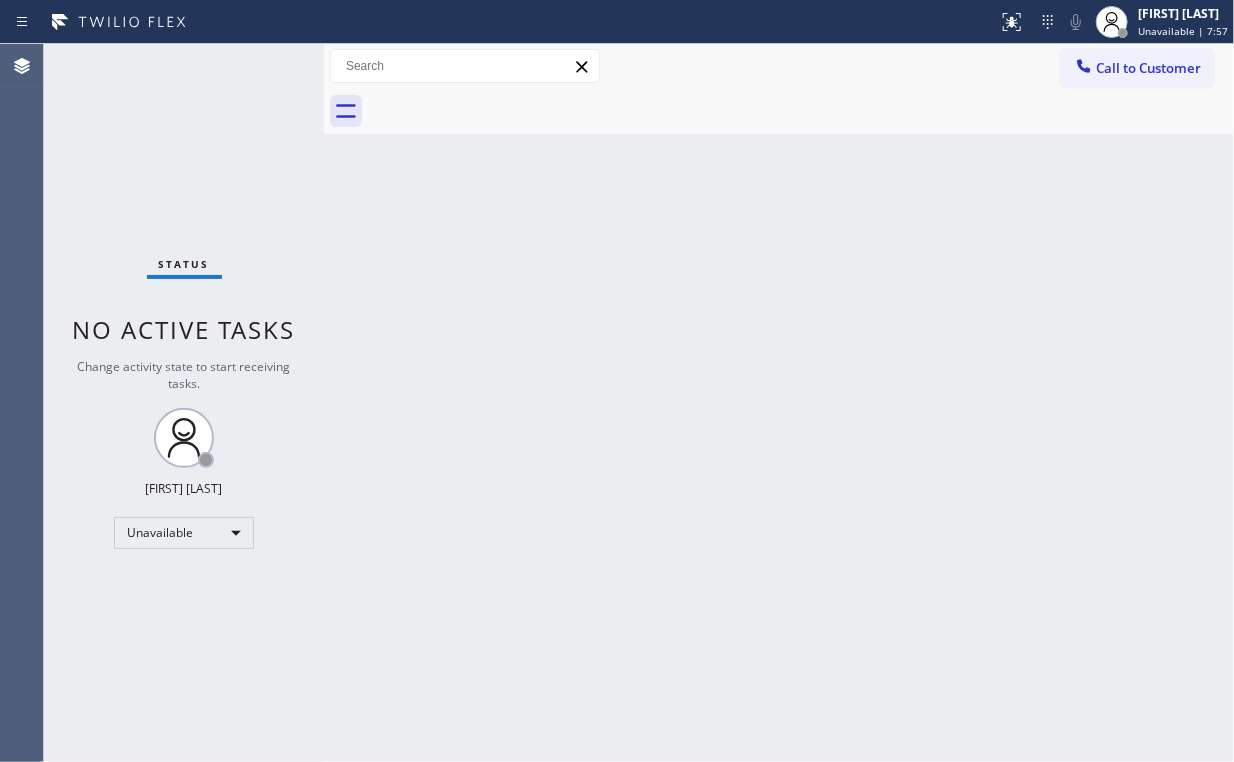 click on "Status   No active tasks     Change activity state to start receiving tasks.   Arnold Verallo Unavailable" at bounding box center (184, 403) 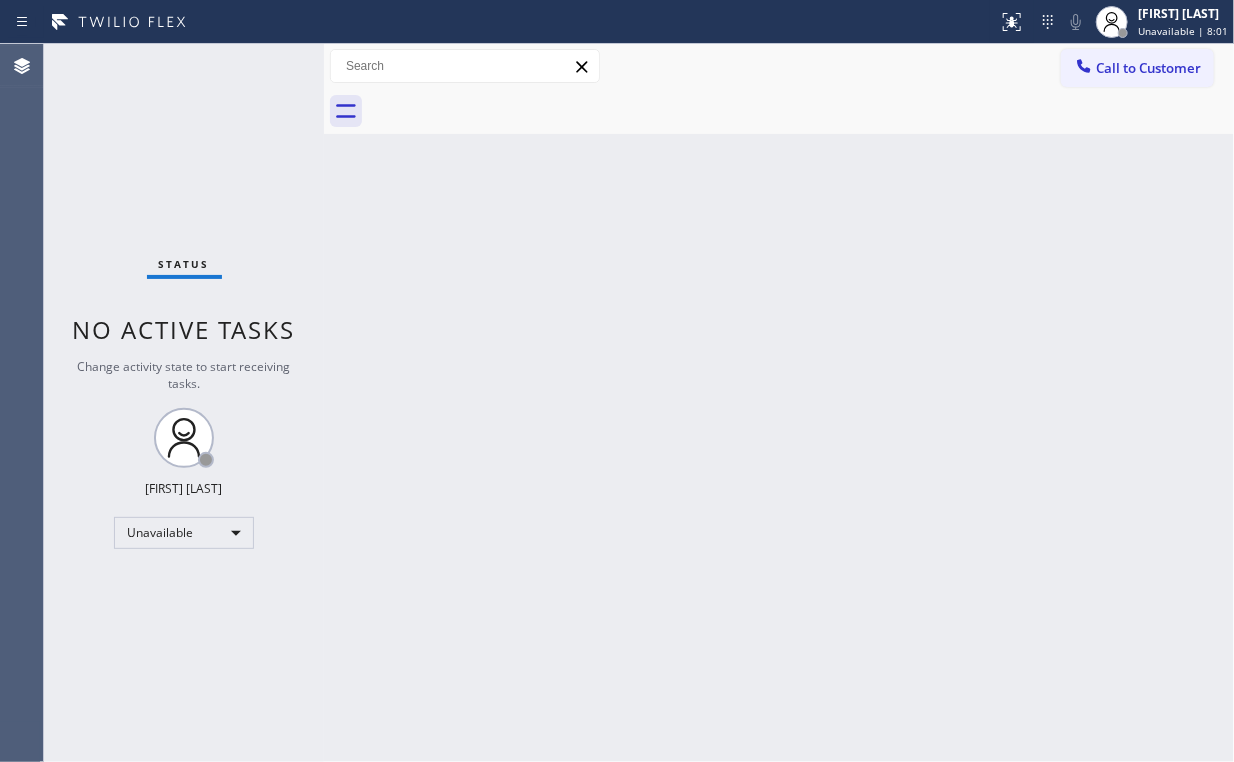 click on "Back to Dashboard Change Sender ID Customers Technicians Select a contact Outbound call Location Search location Your caller id phone number Customer number Call Customer info Name   Phone none Address none Change Sender ID HVAC +1[PHONE] [COMPANY] +1[PHONE] [COMPANY] +1[PHONE] [COMPANY] +1[PHONE] [COMPANY] +1[PHONE] [COMPANY]  Electricians +1[PHONE]  Cancel Change Check personal SMS Reset Change No tabs Call to Customer Outbound call Location [FIRST] [LAST] [COMPANY] Your caller id phone number [PHONE] Customer number Call Outbound call Technician Search Technician Your caller id phone number Your caller id phone number Call" at bounding box center [779, 403] 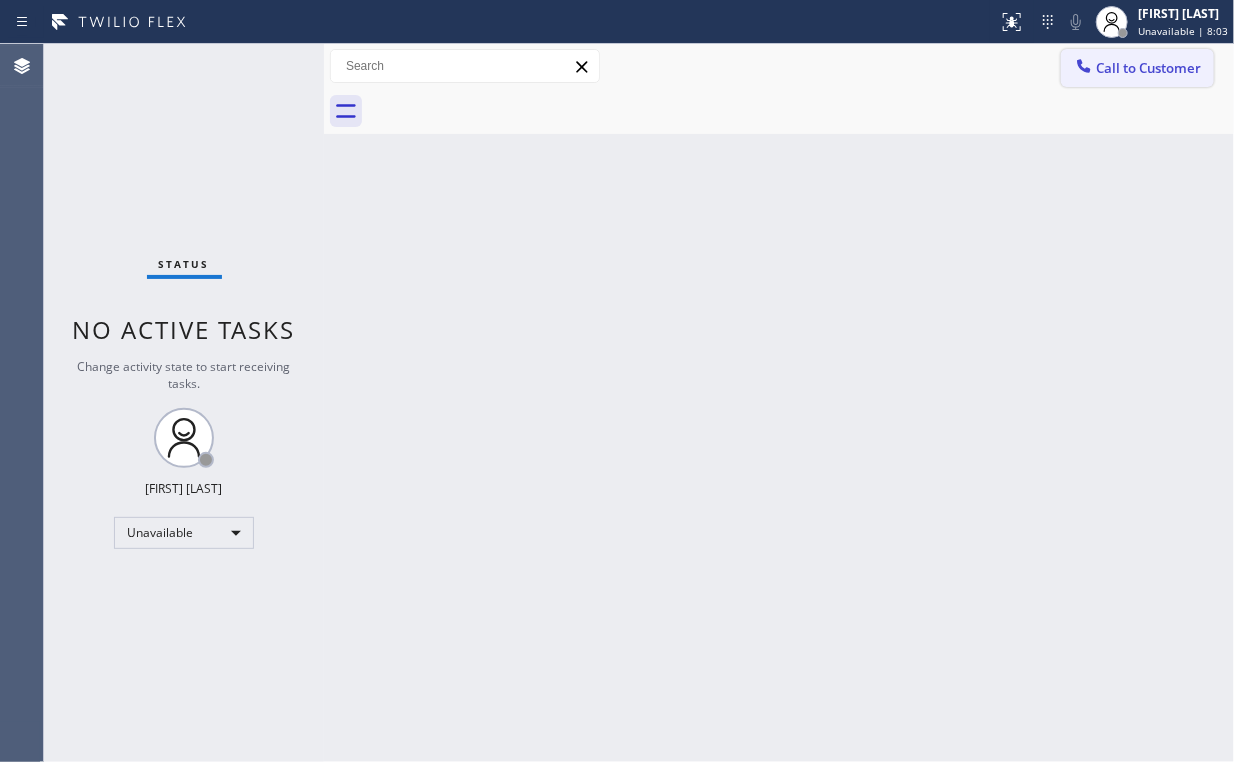 click on "Call to Customer" at bounding box center (1148, 68) 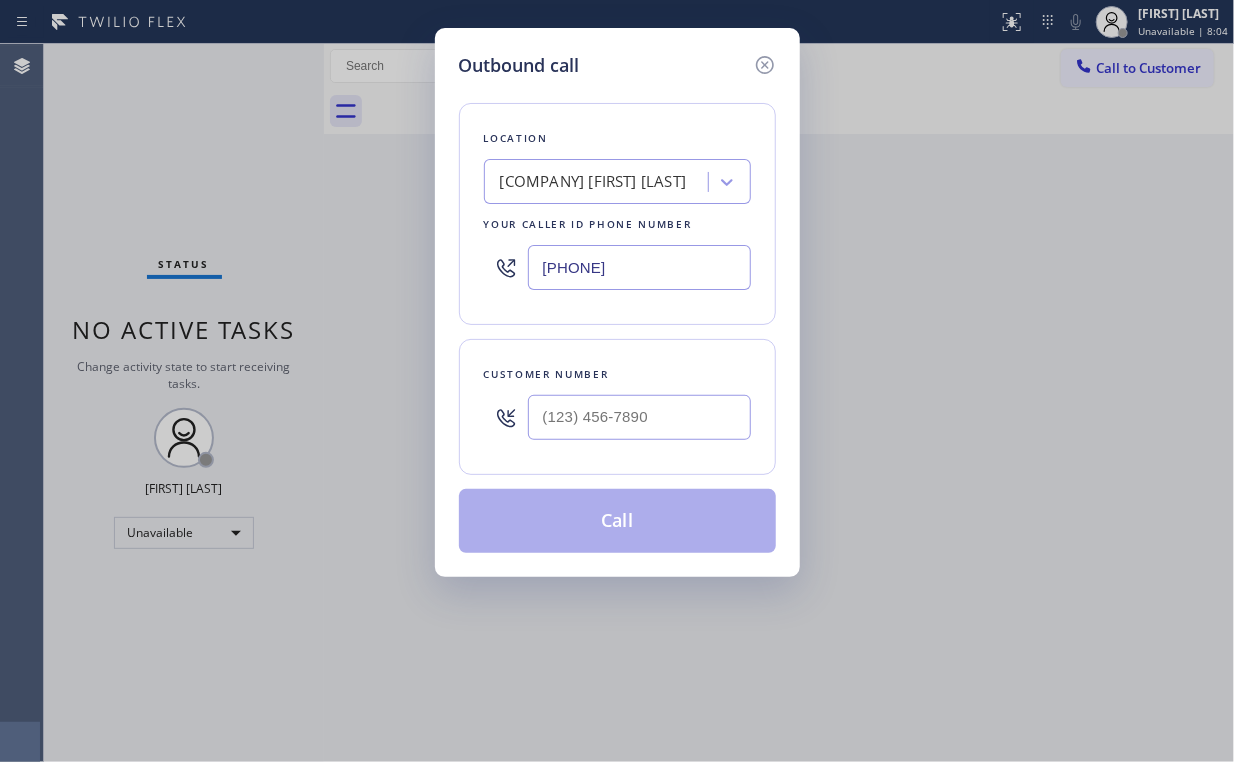 drag, startPoint x: 698, startPoint y: 254, endPoint x: 316, endPoint y: 267, distance: 382.22113 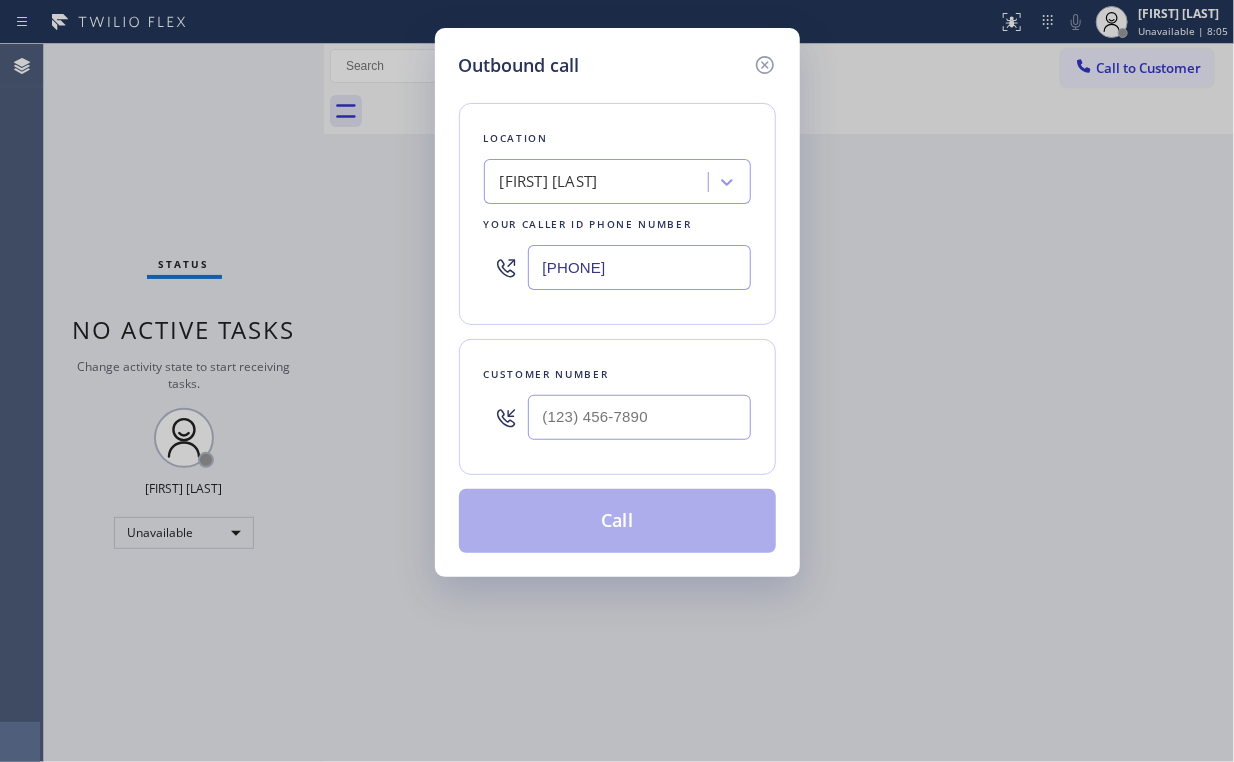 type on "[PHONE]" 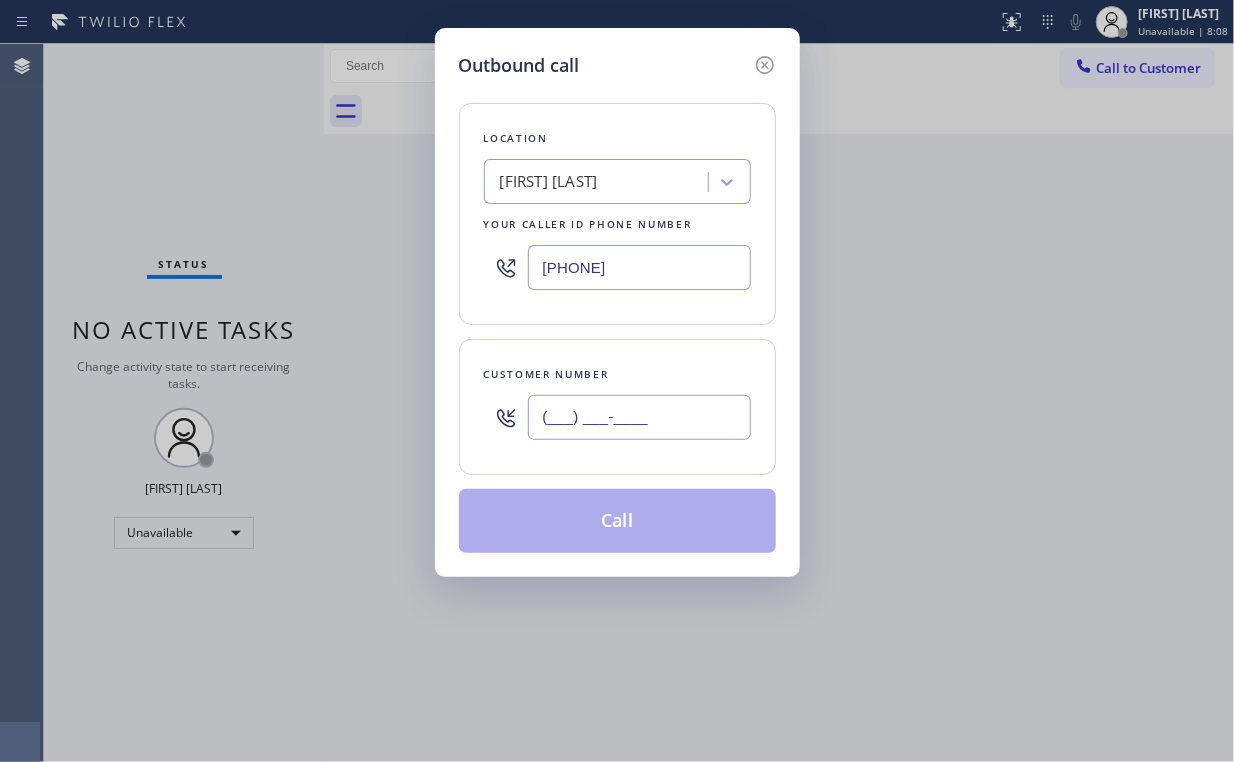 click on "(___) ___-____" at bounding box center [639, 417] 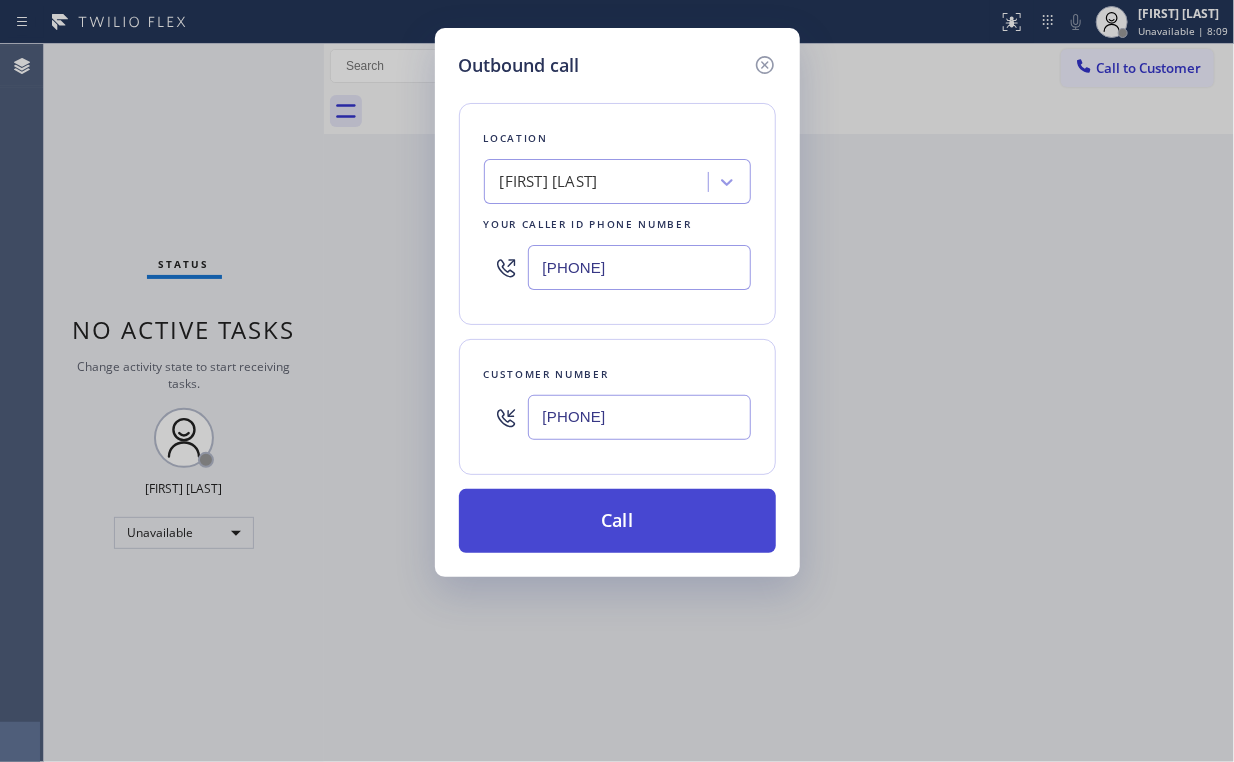 type on "[PHONE]" 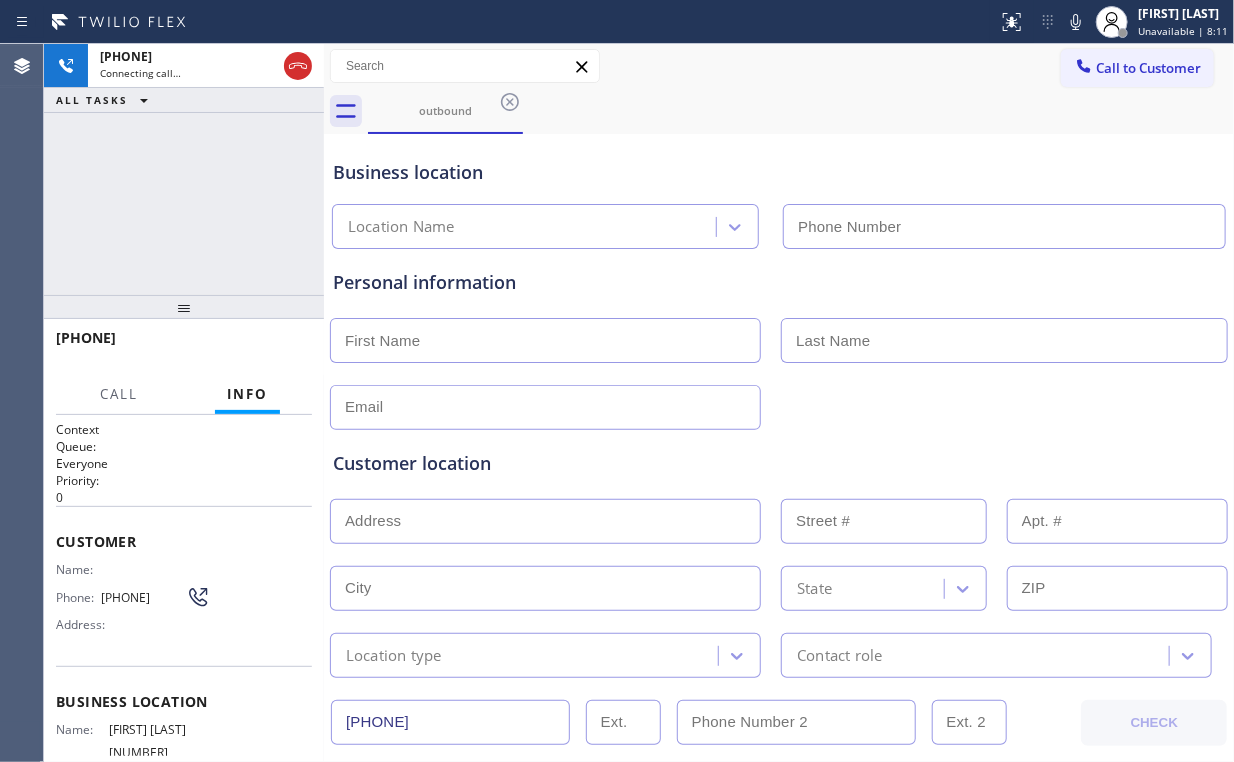 type on "[PHONE]" 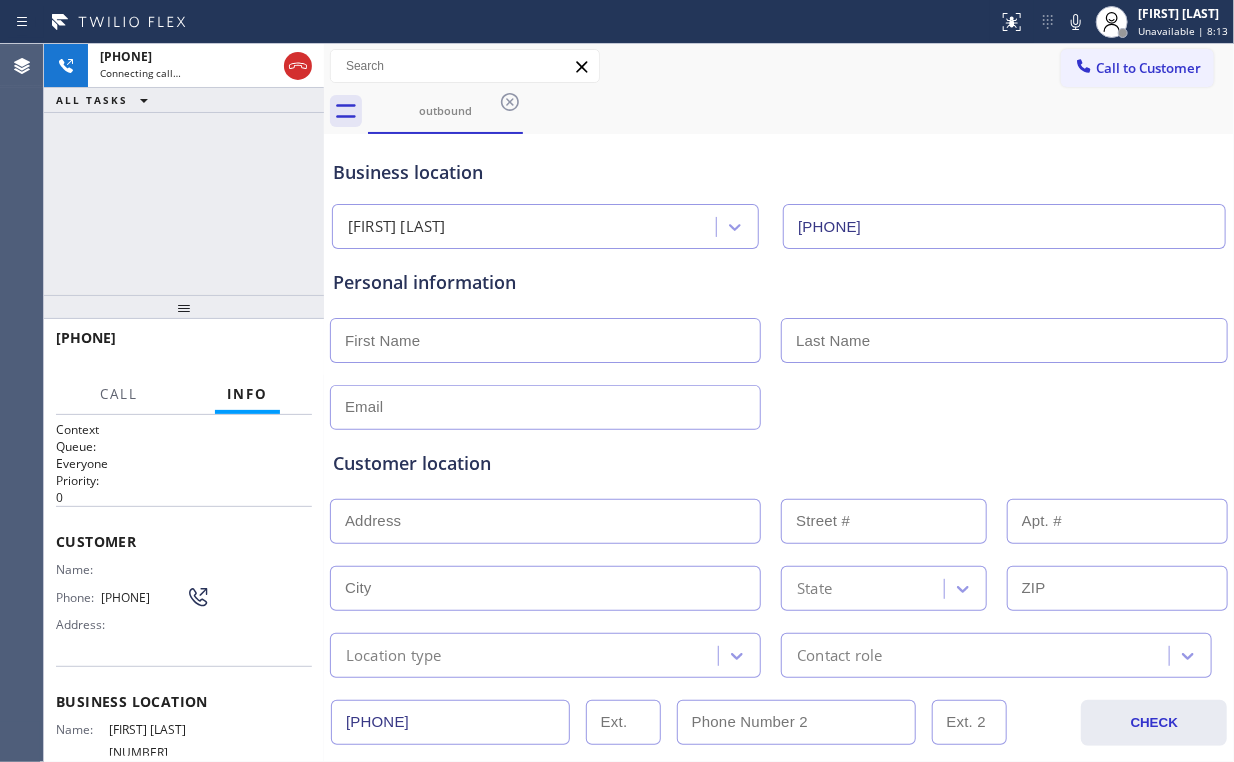 click on "[PHONE] Connecting call… ALL TASKS ALL TASKS ACTIVE TASKS TASKS IN WRAP UP" at bounding box center [184, 169] 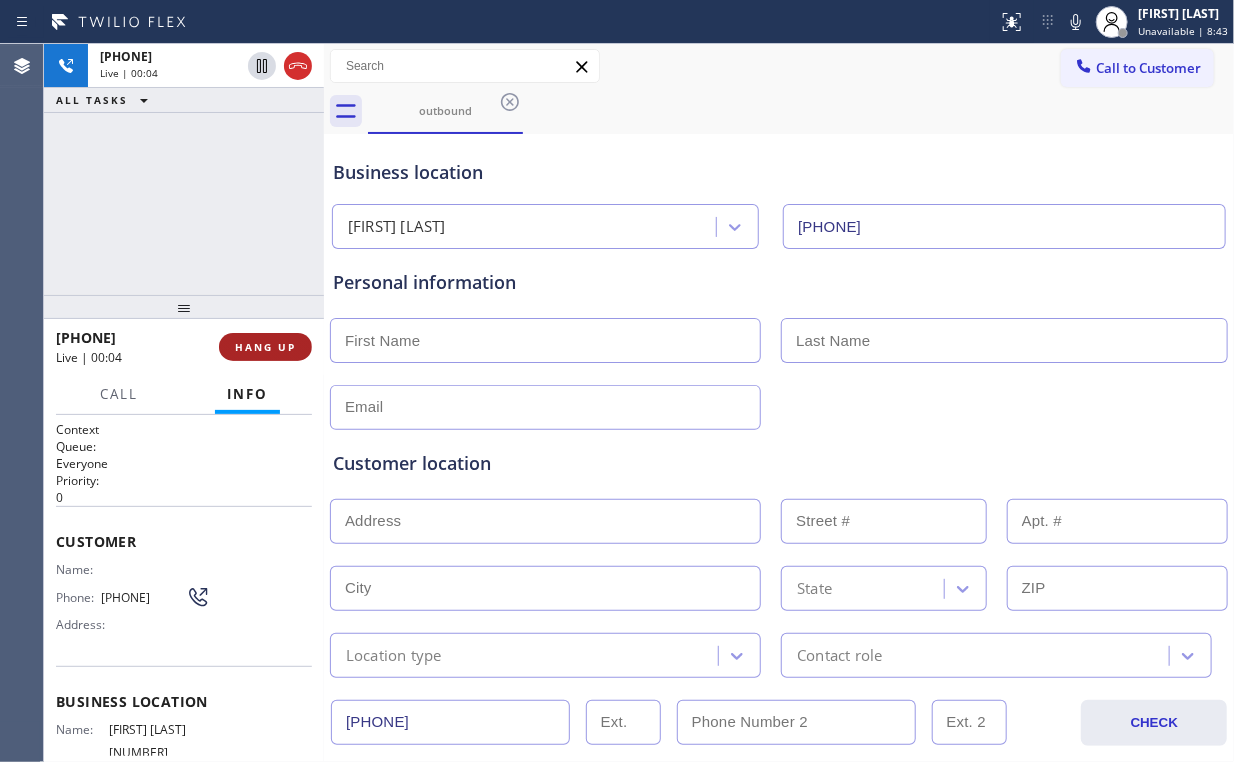 click on "HANG UP" at bounding box center [265, 347] 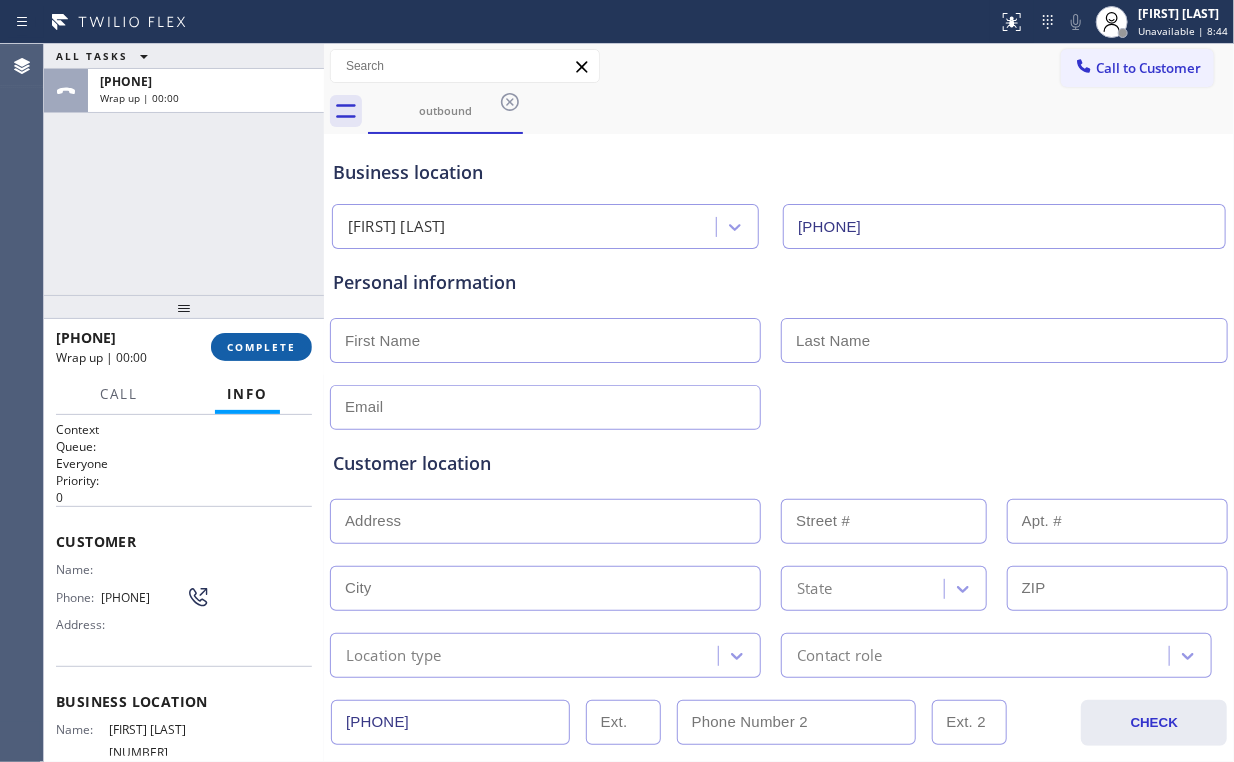 click on "COMPLETE" at bounding box center [261, 347] 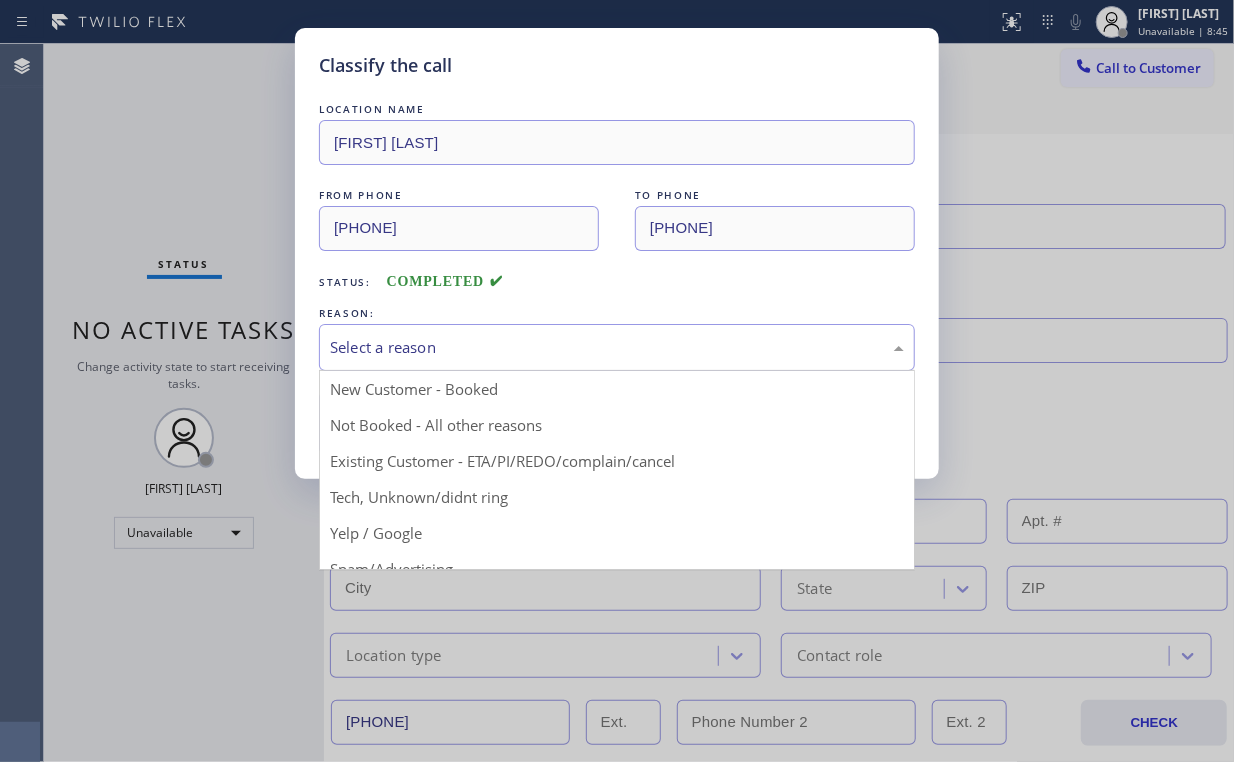 click on "Select a reason" at bounding box center (617, 347) 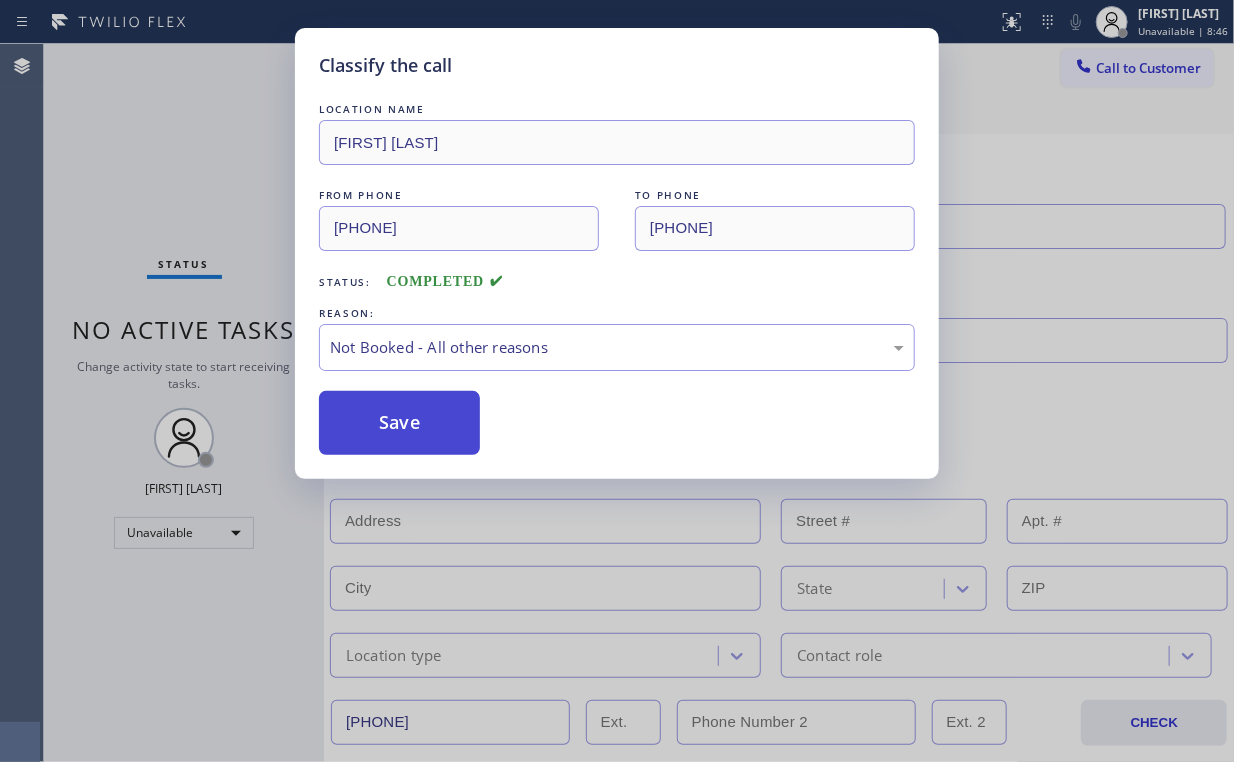 drag, startPoint x: 393, startPoint y: 428, endPoint x: 286, endPoint y: 278, distance: 184.25255 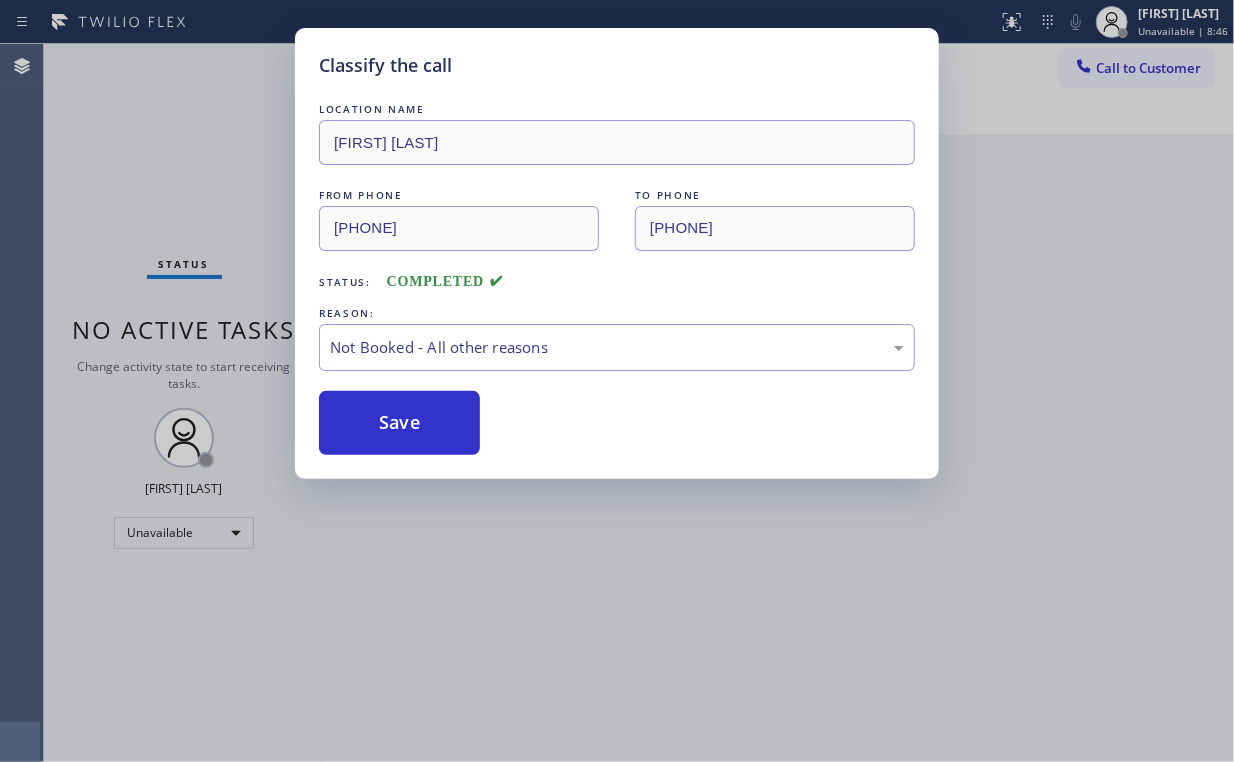 click on "Classify the call LOCATION NAME [FIRST] [LAST] FROM PHONE [PHONE] TO PHONE [PHONE] Status: COMPLETED REASON: Not Booked - All other reasons Save" at bounding box center (617, 381) 